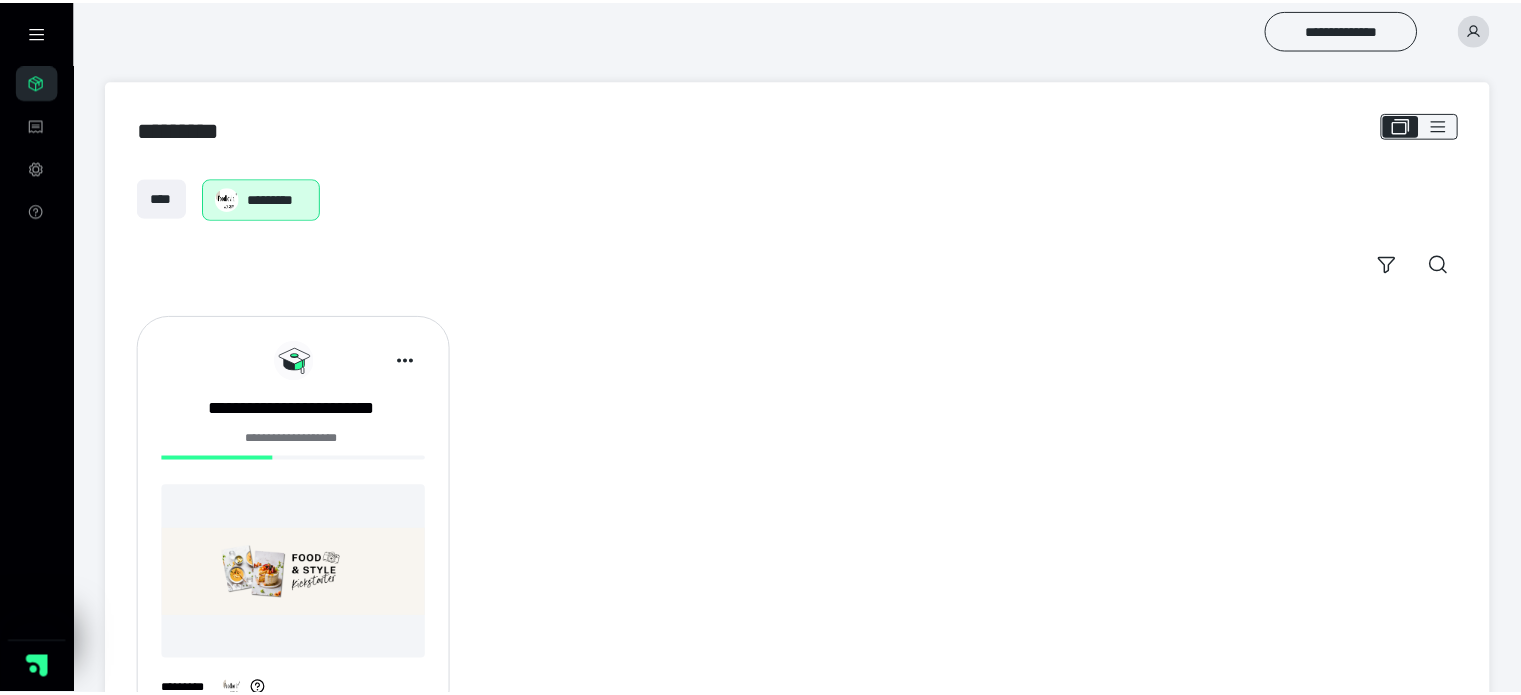 scroll, scrollTop: 0, scrollLeft: 0, axis: both 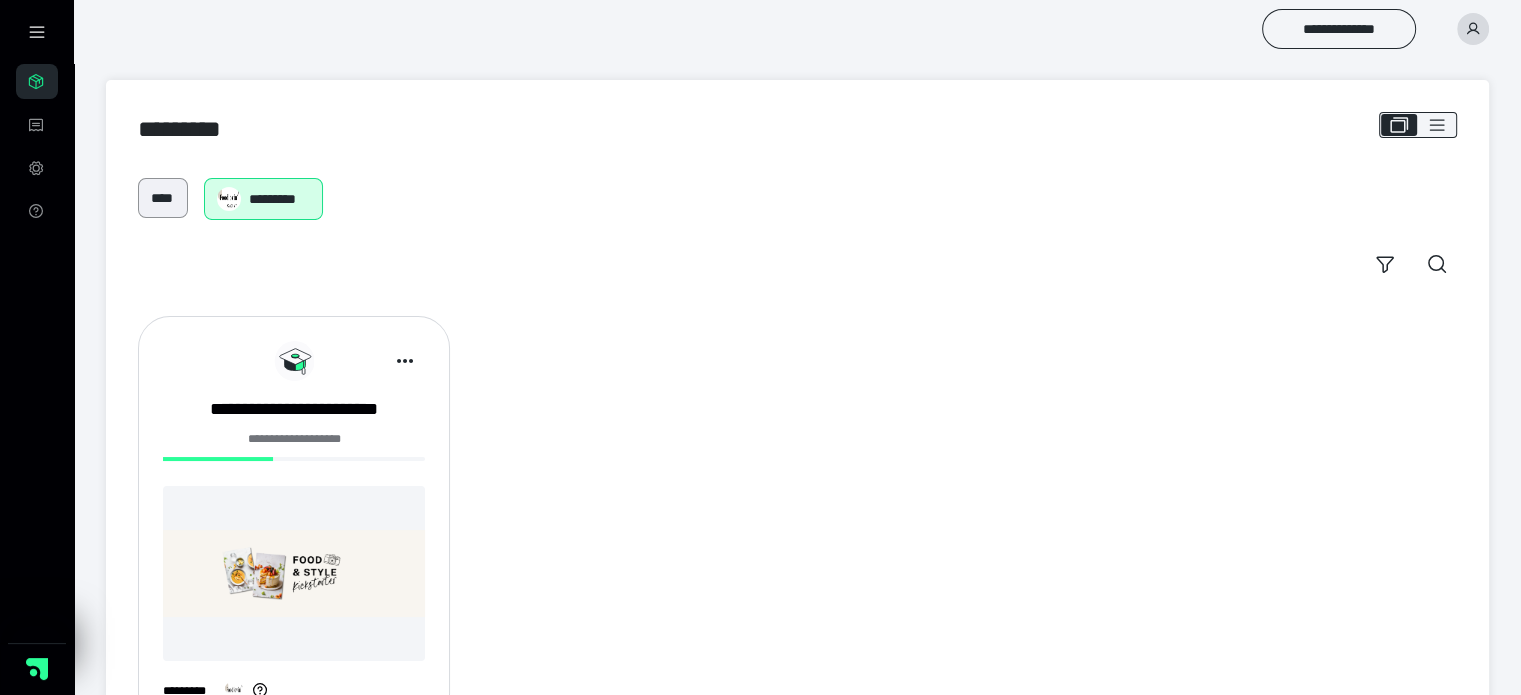 click on "****" at bounding box center (163, 198) 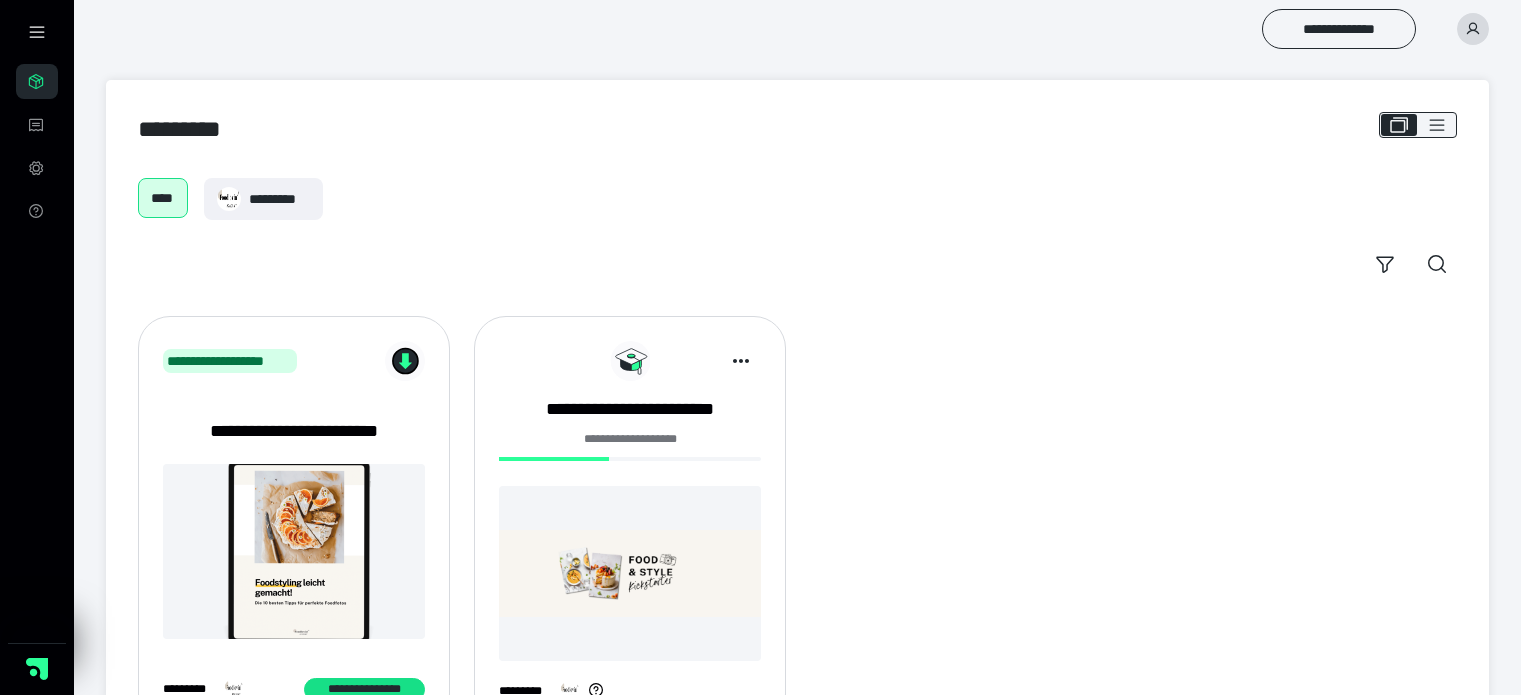 scroll, scrollTop: 0, scrollLeft: 0, axis: both 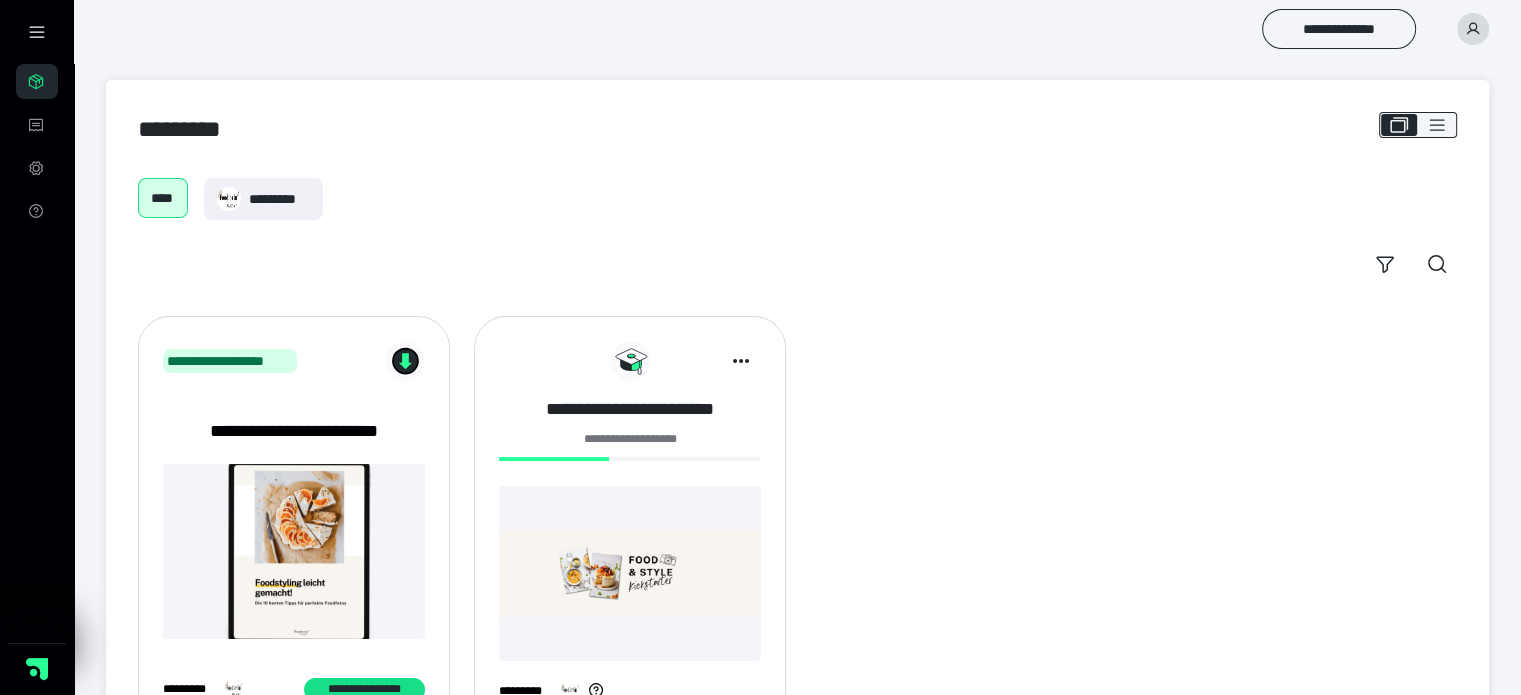 click on "**********" at bounding box center [630, 409] 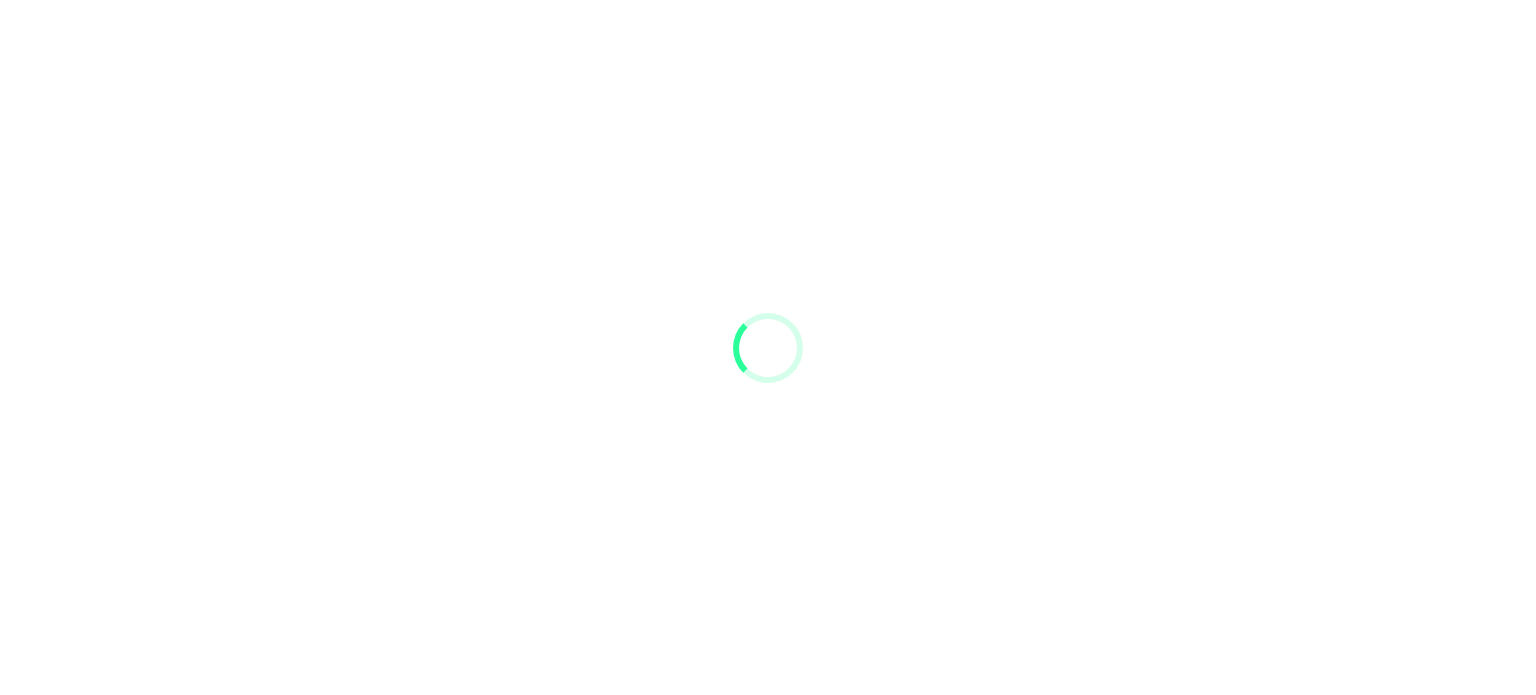 scroll, scrollTop: 0, scrollLeft: 0, axis: both 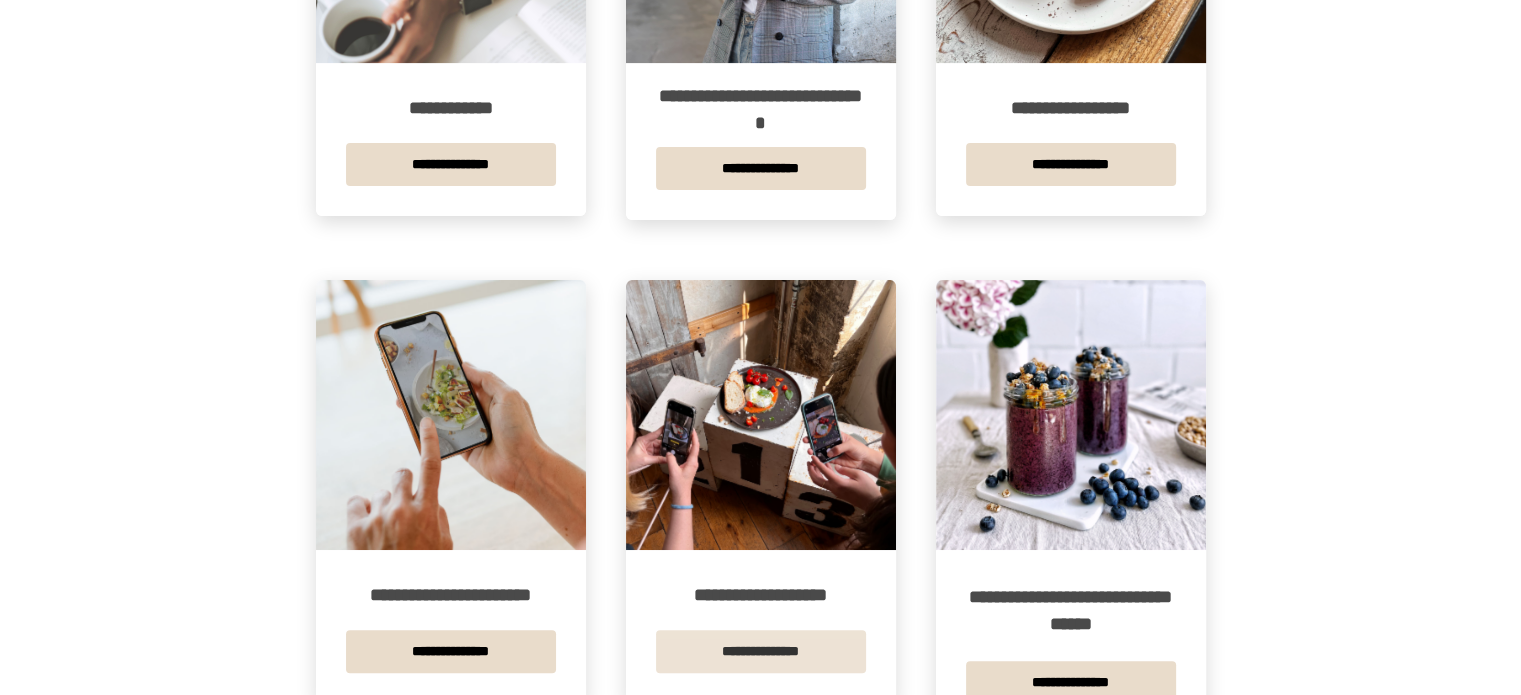click on "**********" at bounding box center [761, 651] 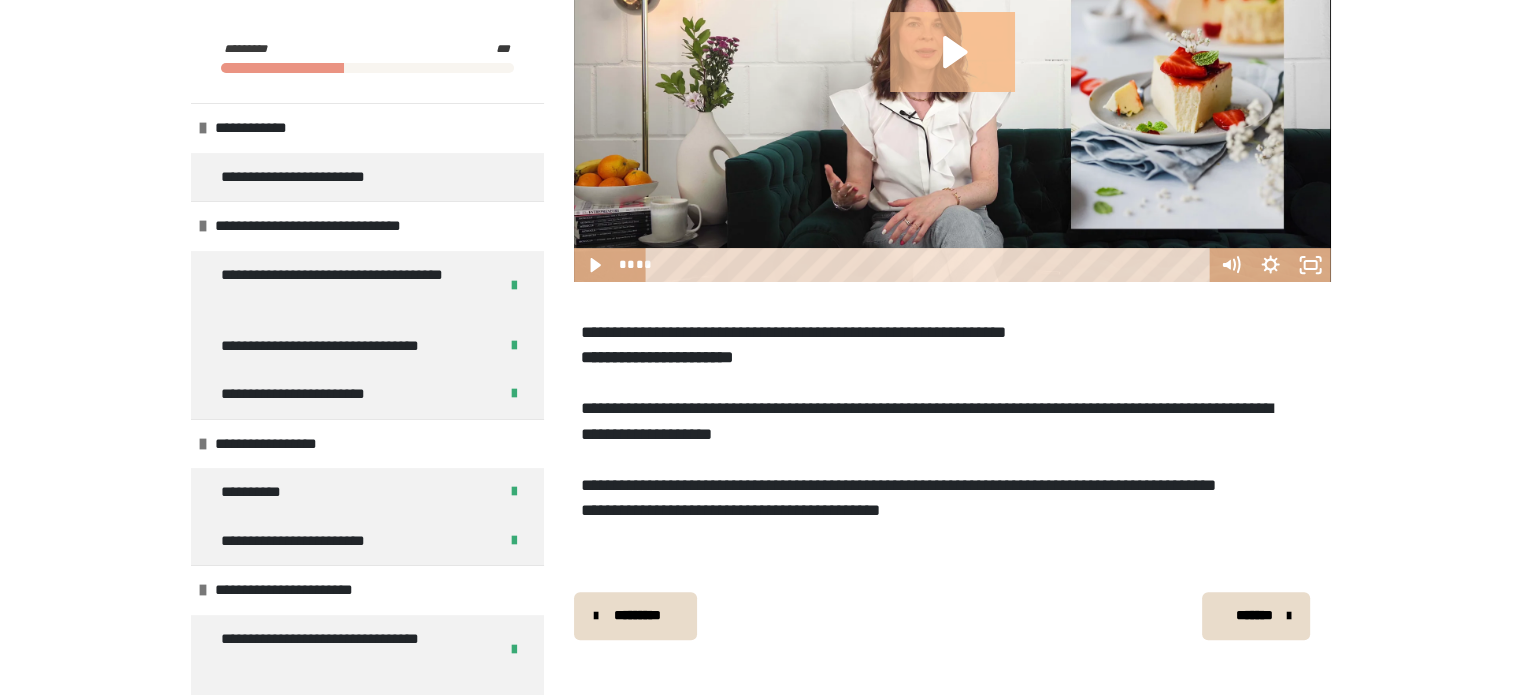scroll, scrollTop: 672, scrollLeft: 0, axis: vertical 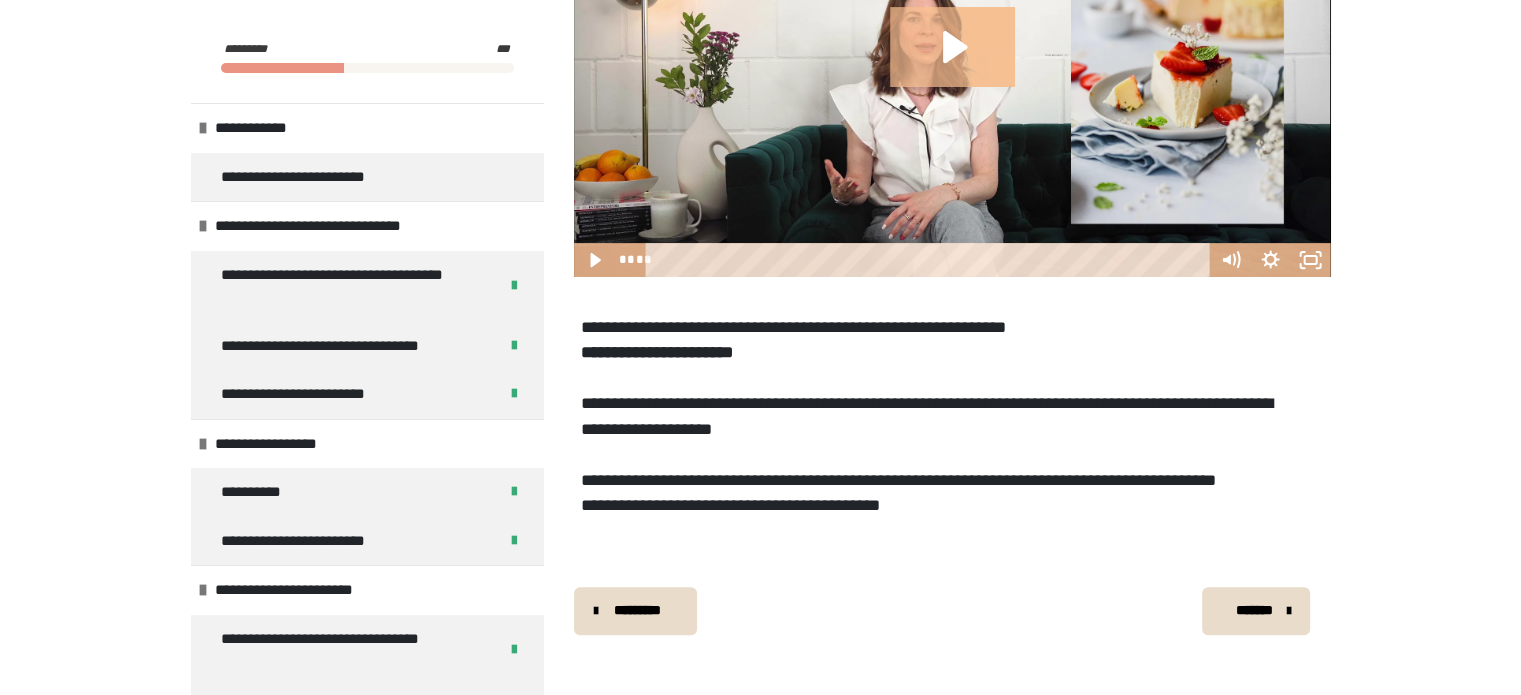 click on "*******" at bounding box center (1254, 610) 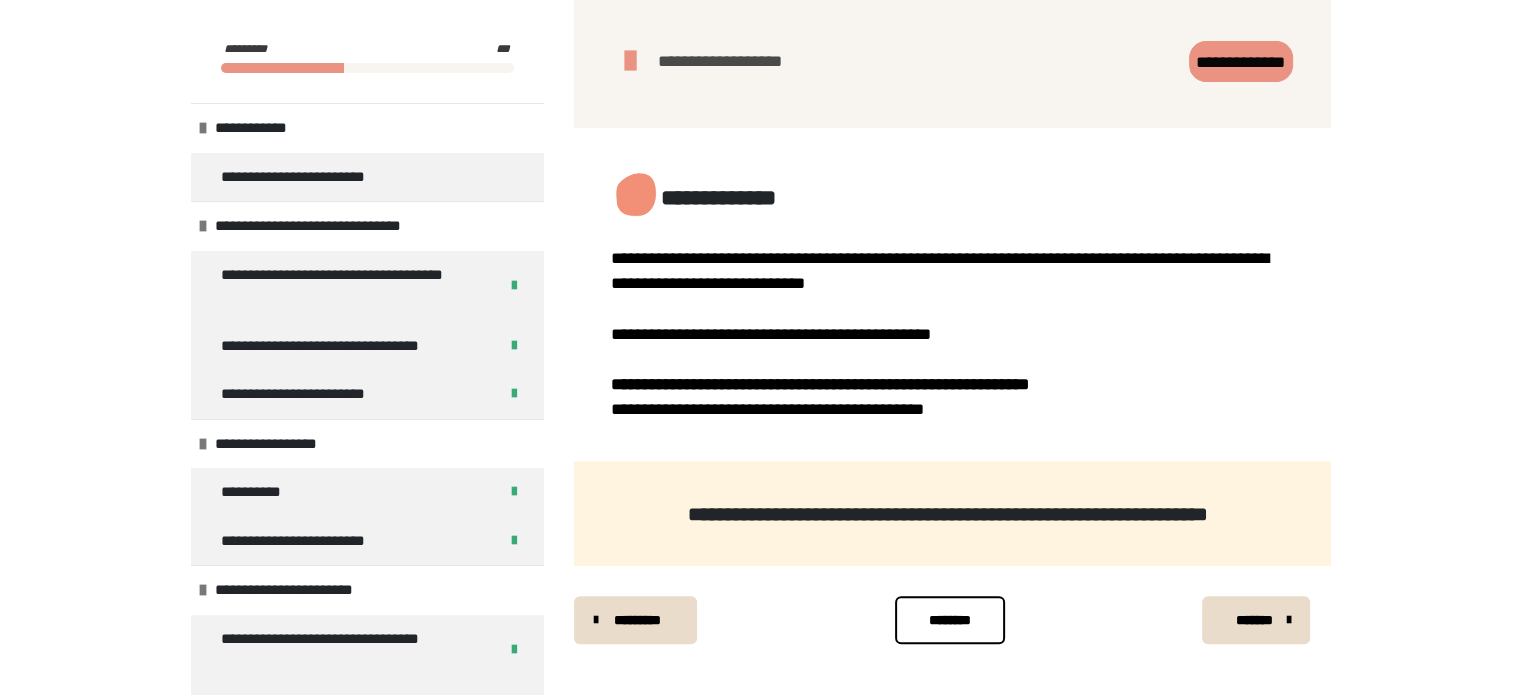 scroll, scrollTop: 672, scrollLeft: 0, axis: vertical 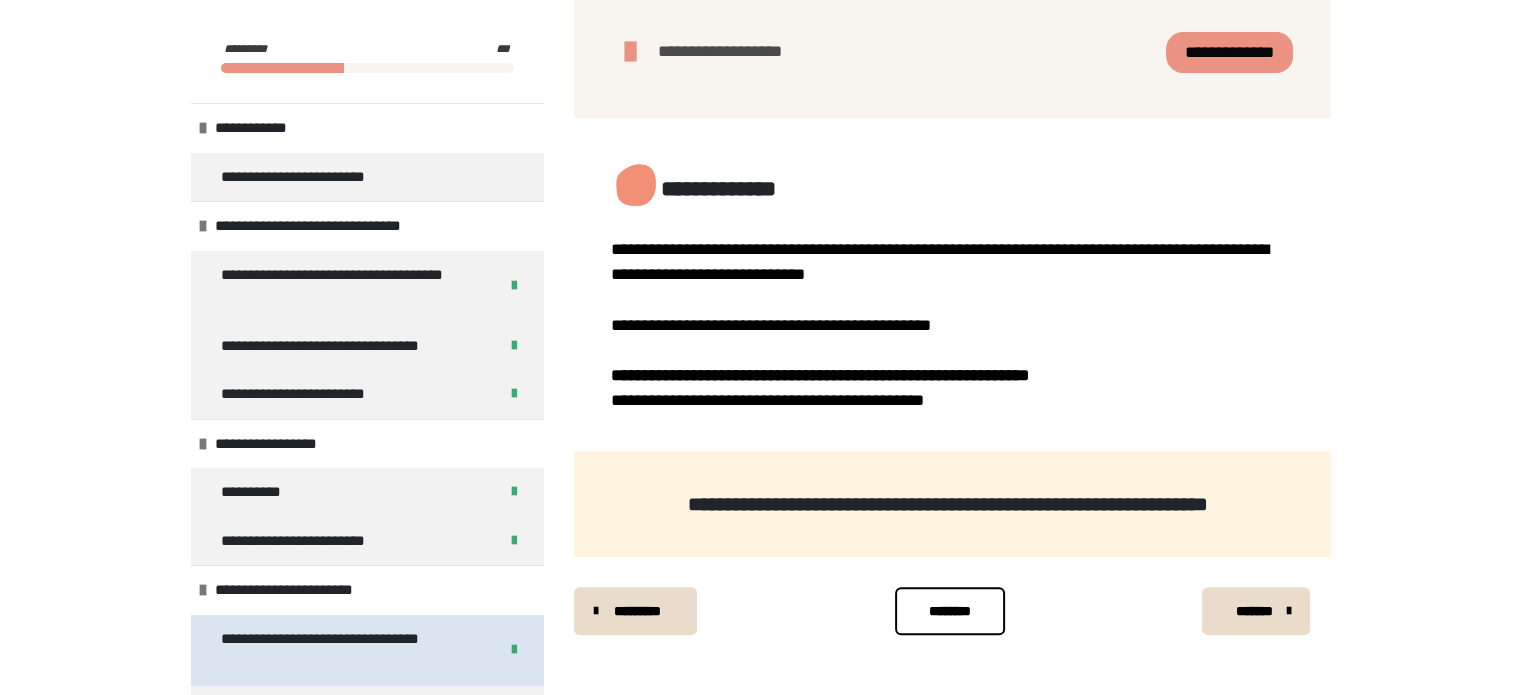 click on "**********" at bounding box center [344, 650] 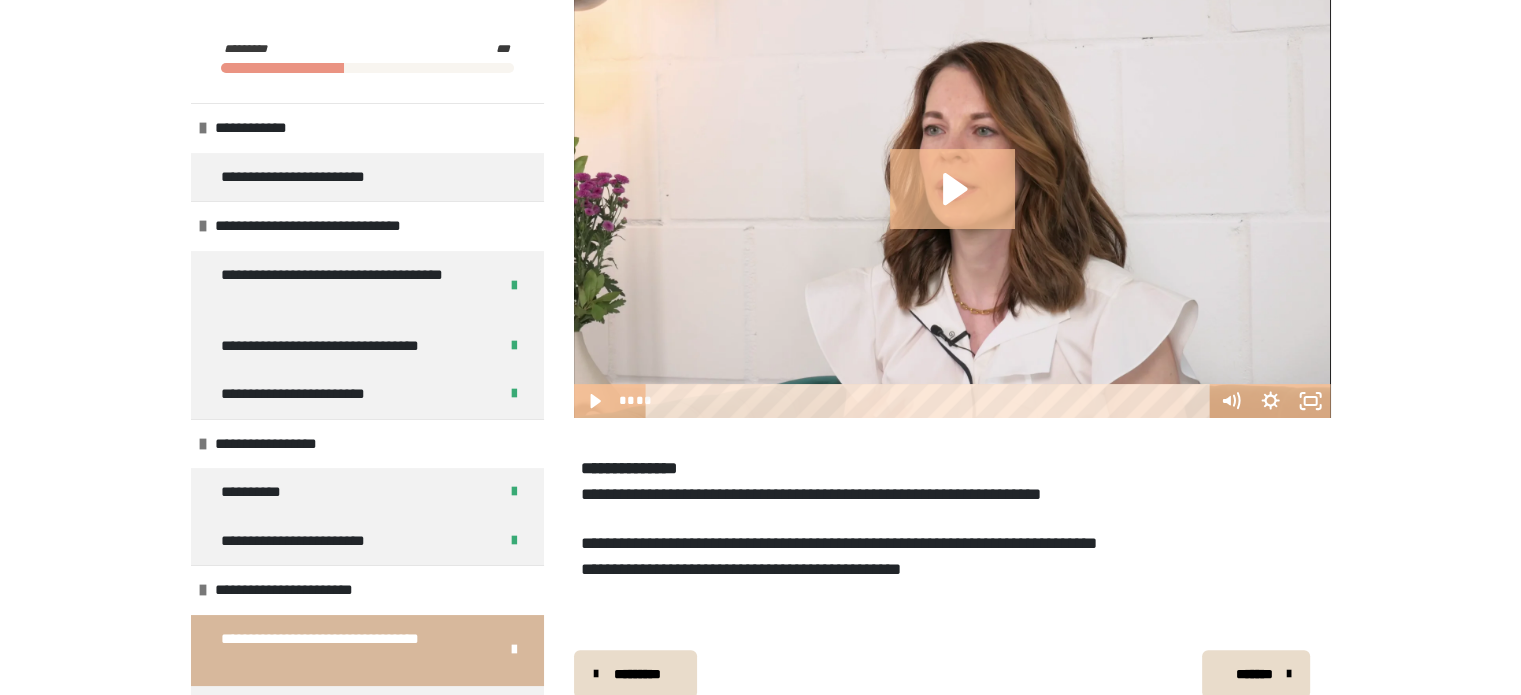 scroll, scrollTop: 543, scrollLeft: 0, axis: vertical 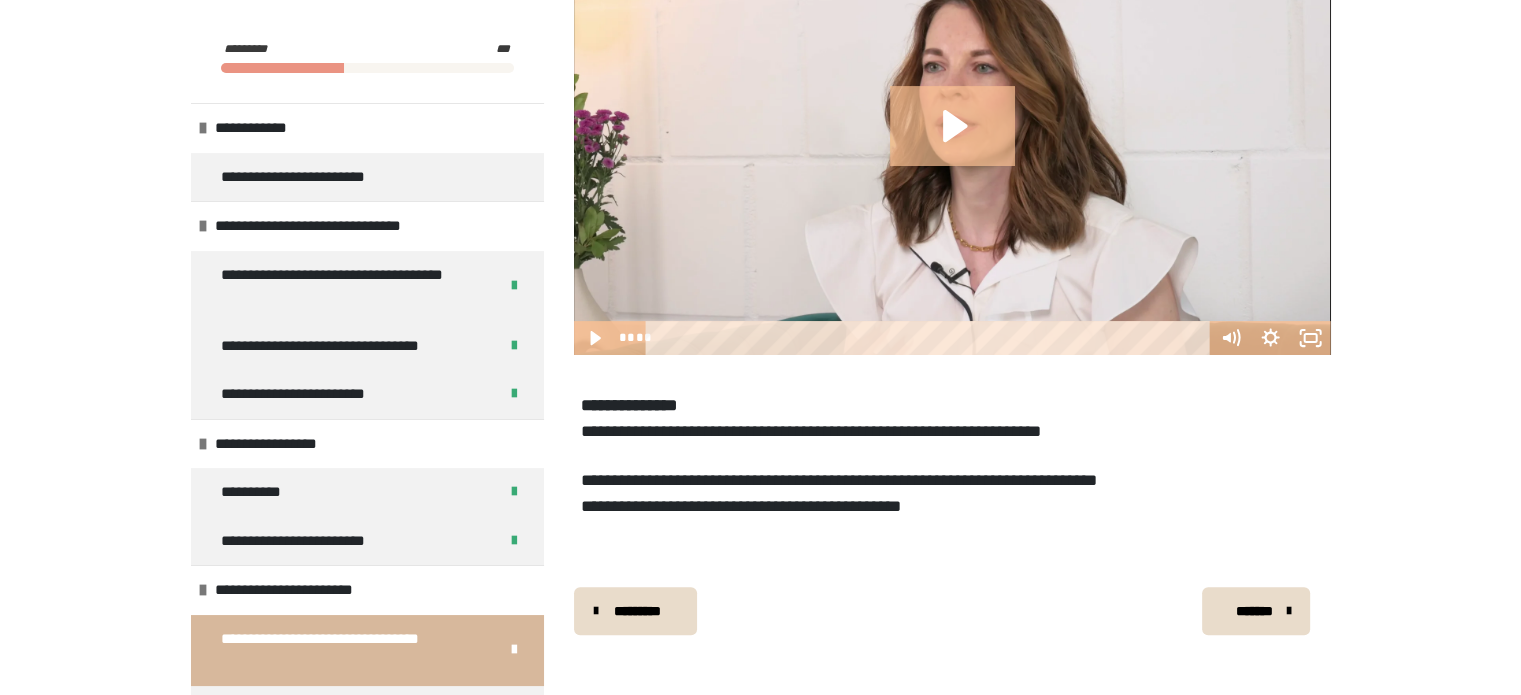 click on "*******" at bounding box center (1256, 611) 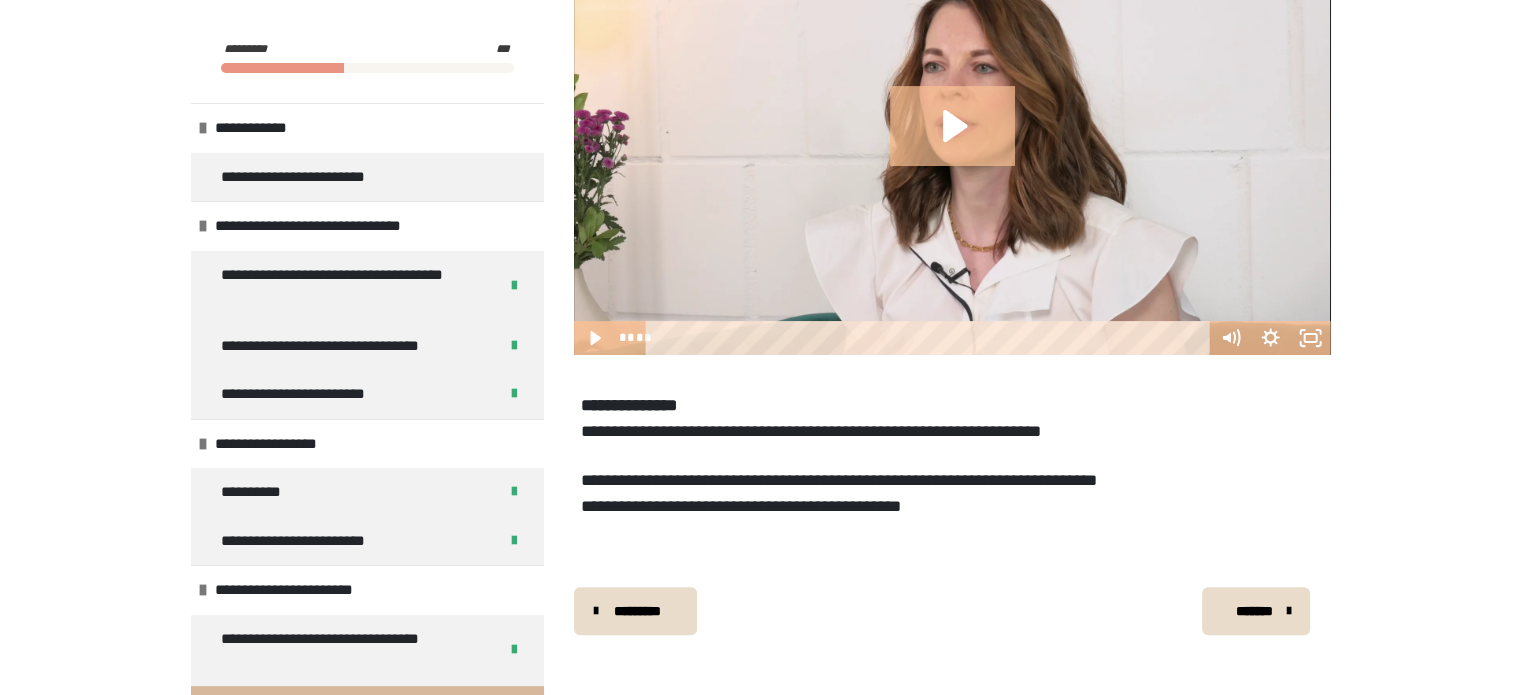 scroll, scrollTop: 340, scrollLeft: 0, axis: vertical 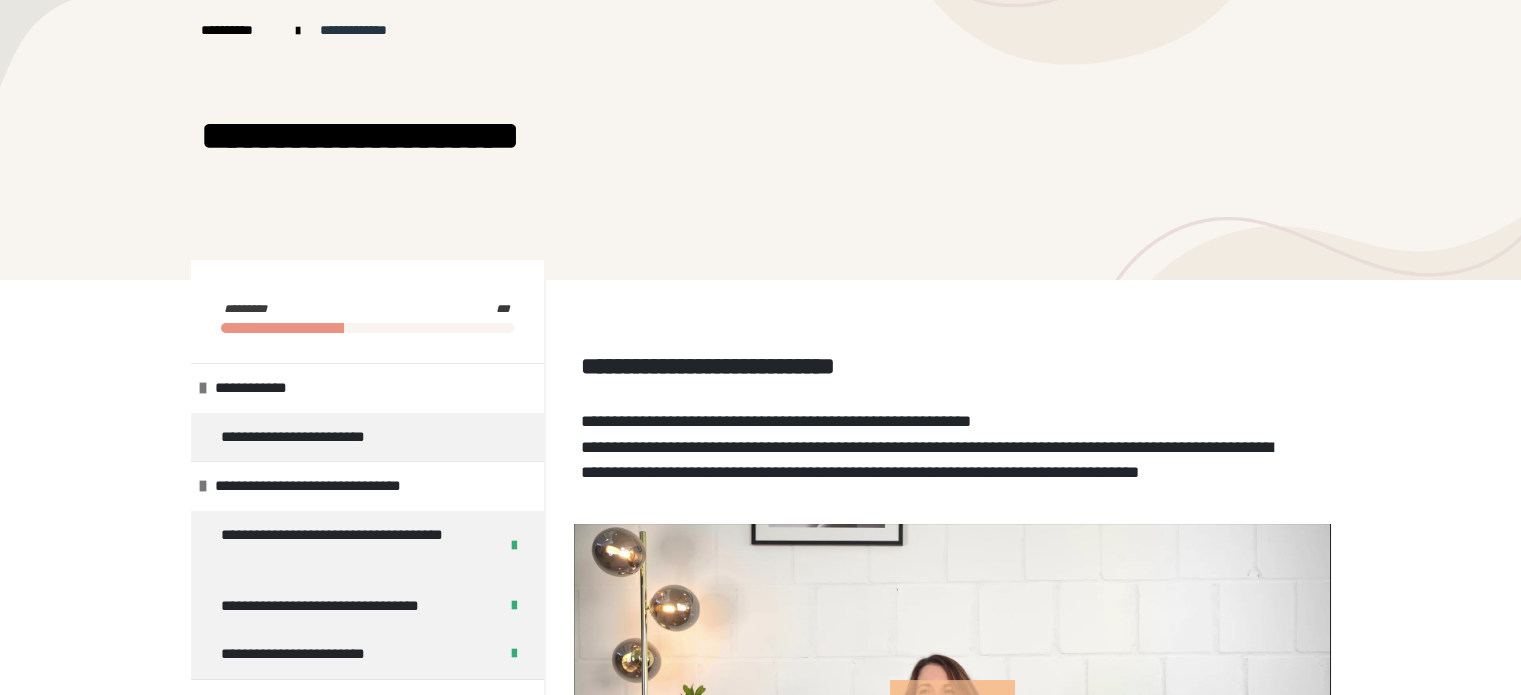 click on "**********" at bounding box center (365, 30) 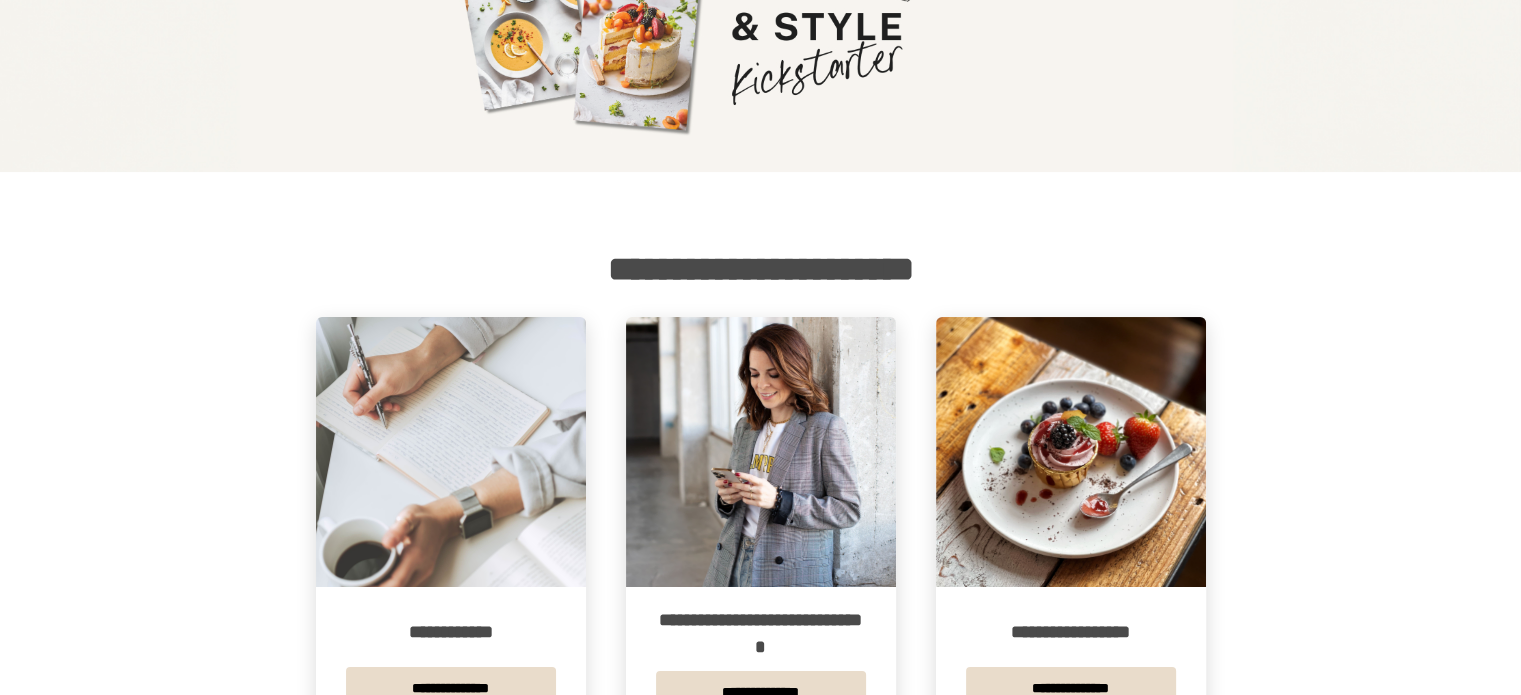 scroll, scrollTop: 41, scrollLeft: 0, axis: vertical 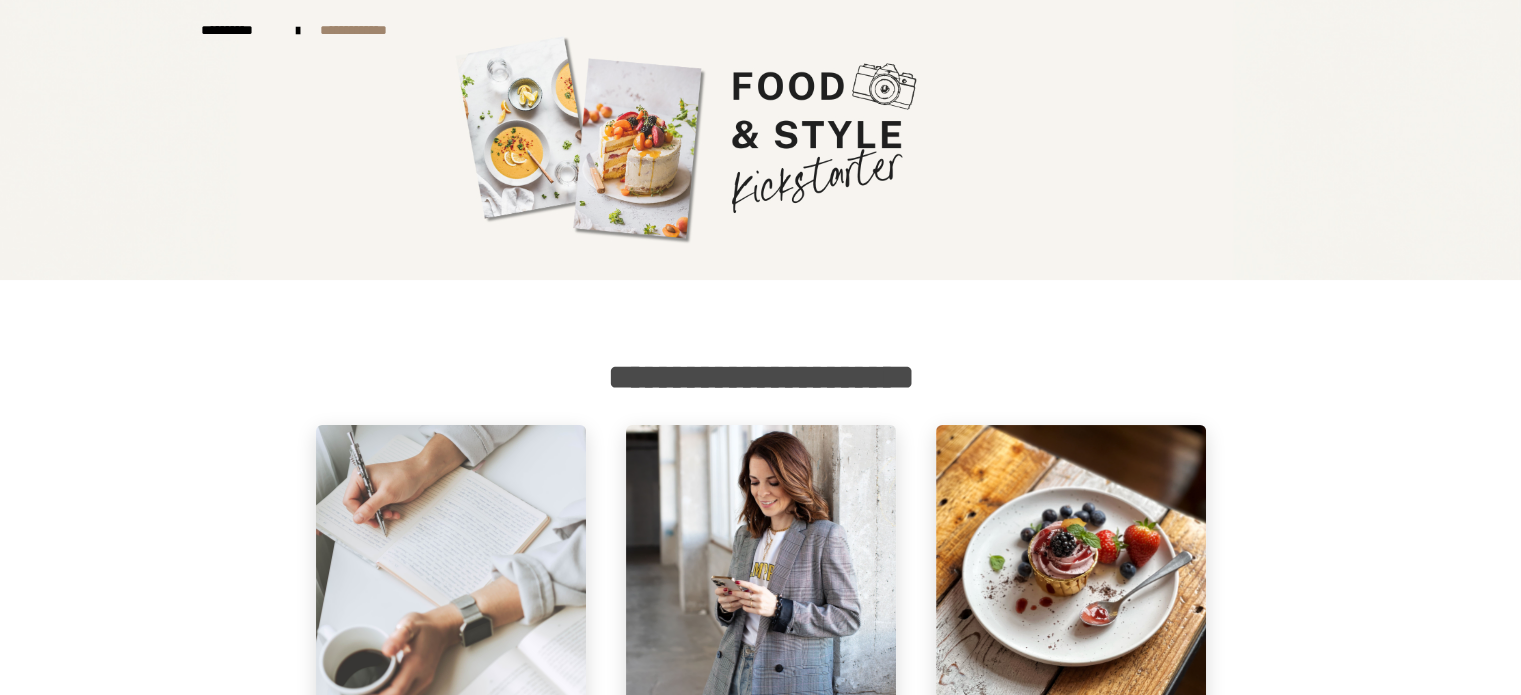 click at bounding box center [761, 146] 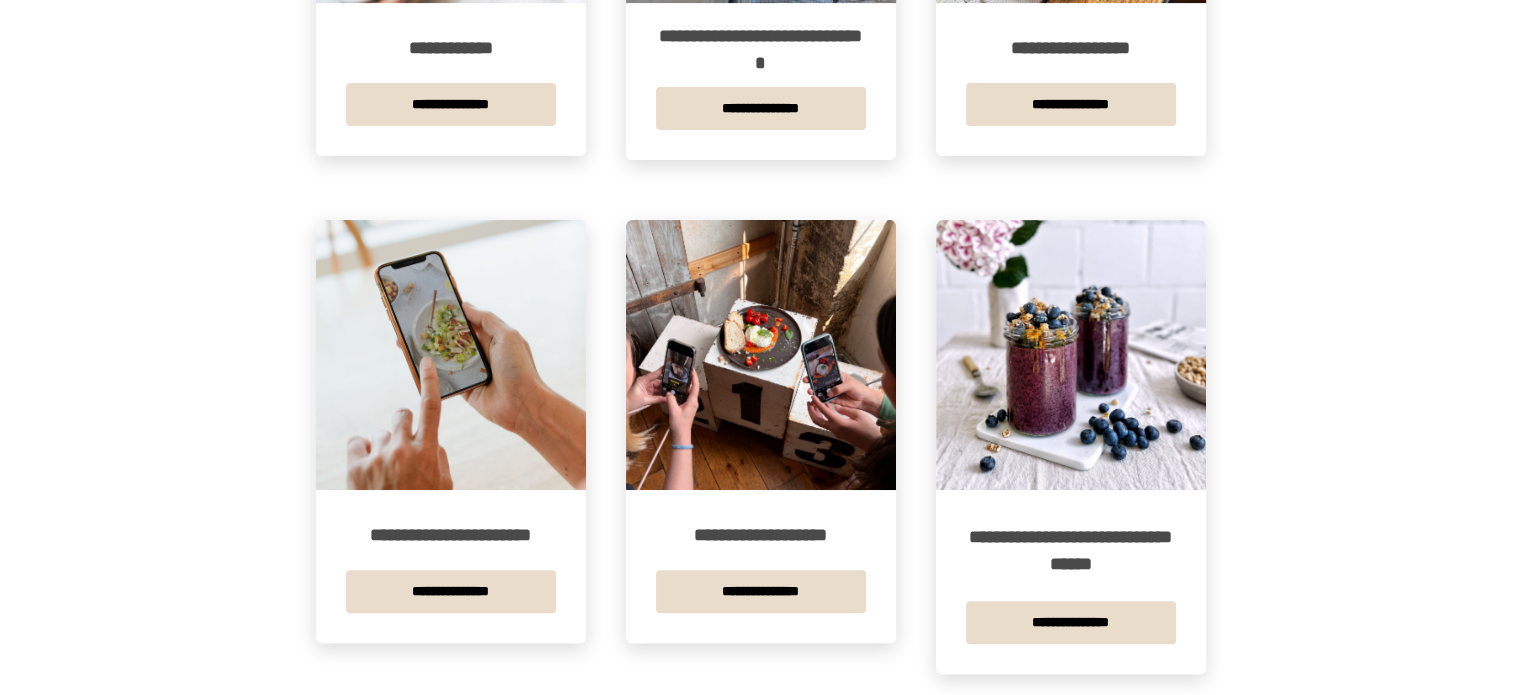 scroll, scrollTop: 685, scrollLeft: 0, axis: vertical 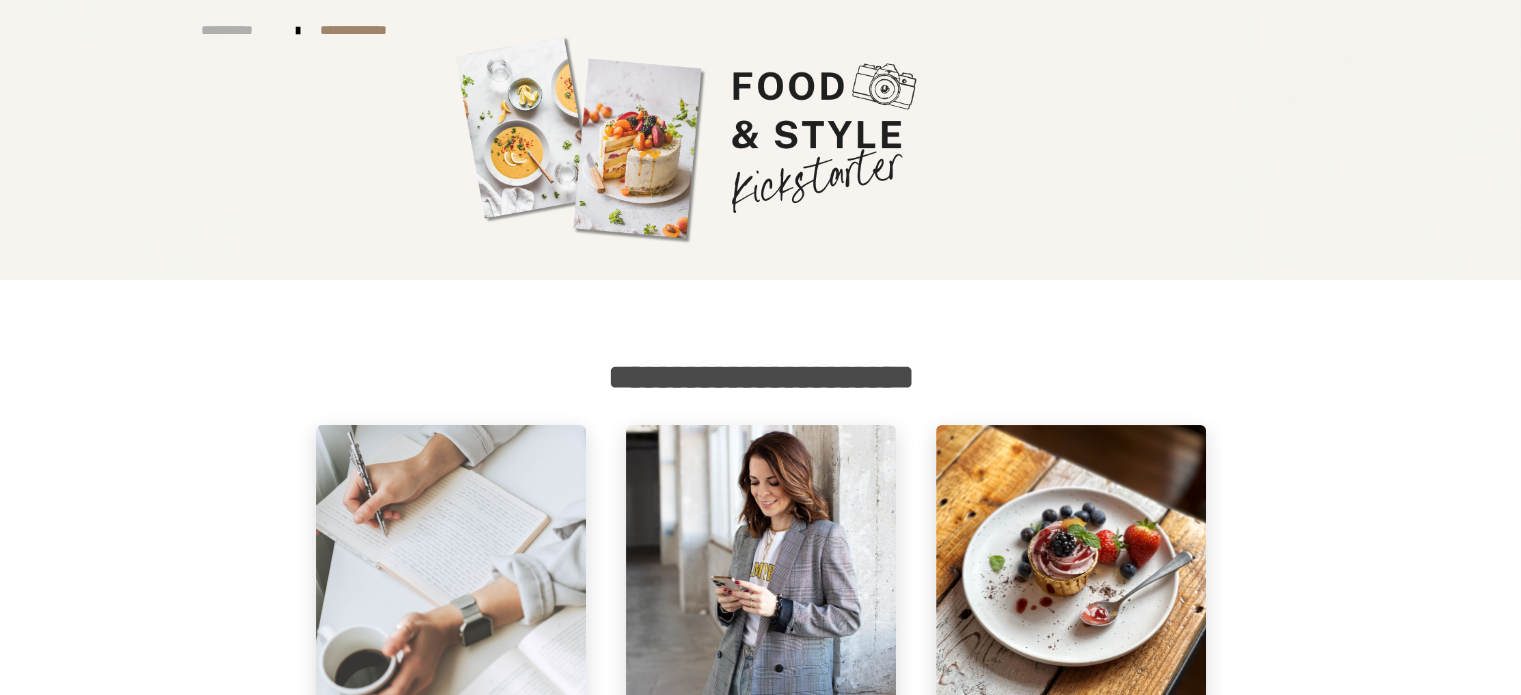 click on "**********" at bounding box center [238, 30] 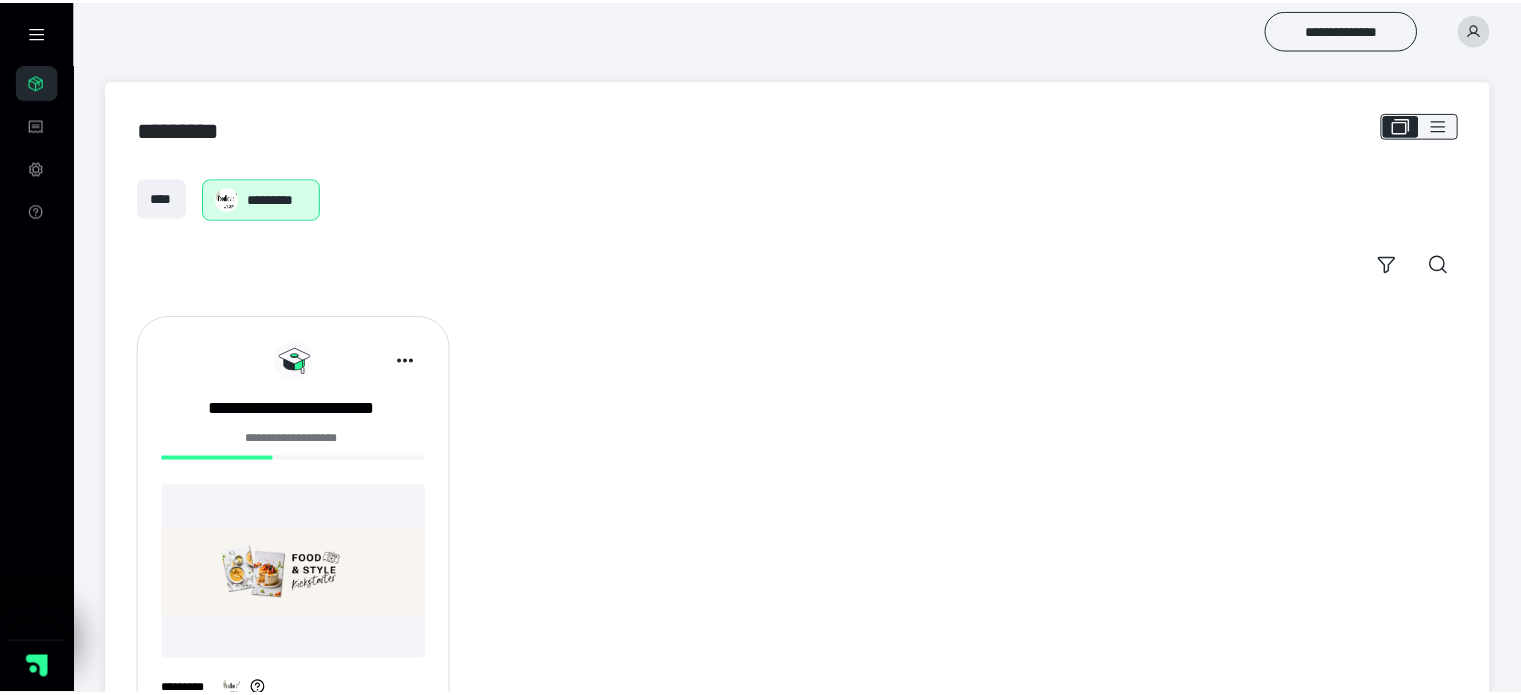 scroll, scrollTop: 0, scrollLeft: 0, axis: both 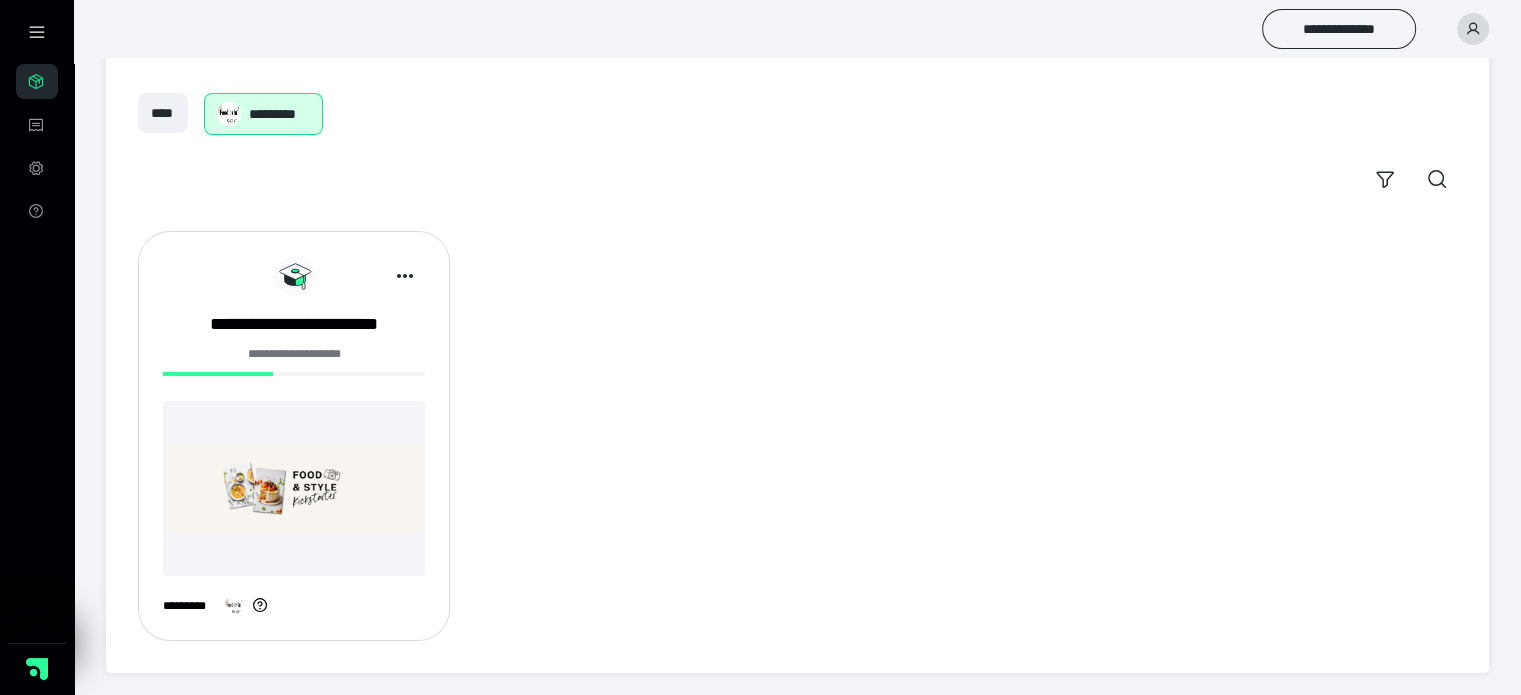 click 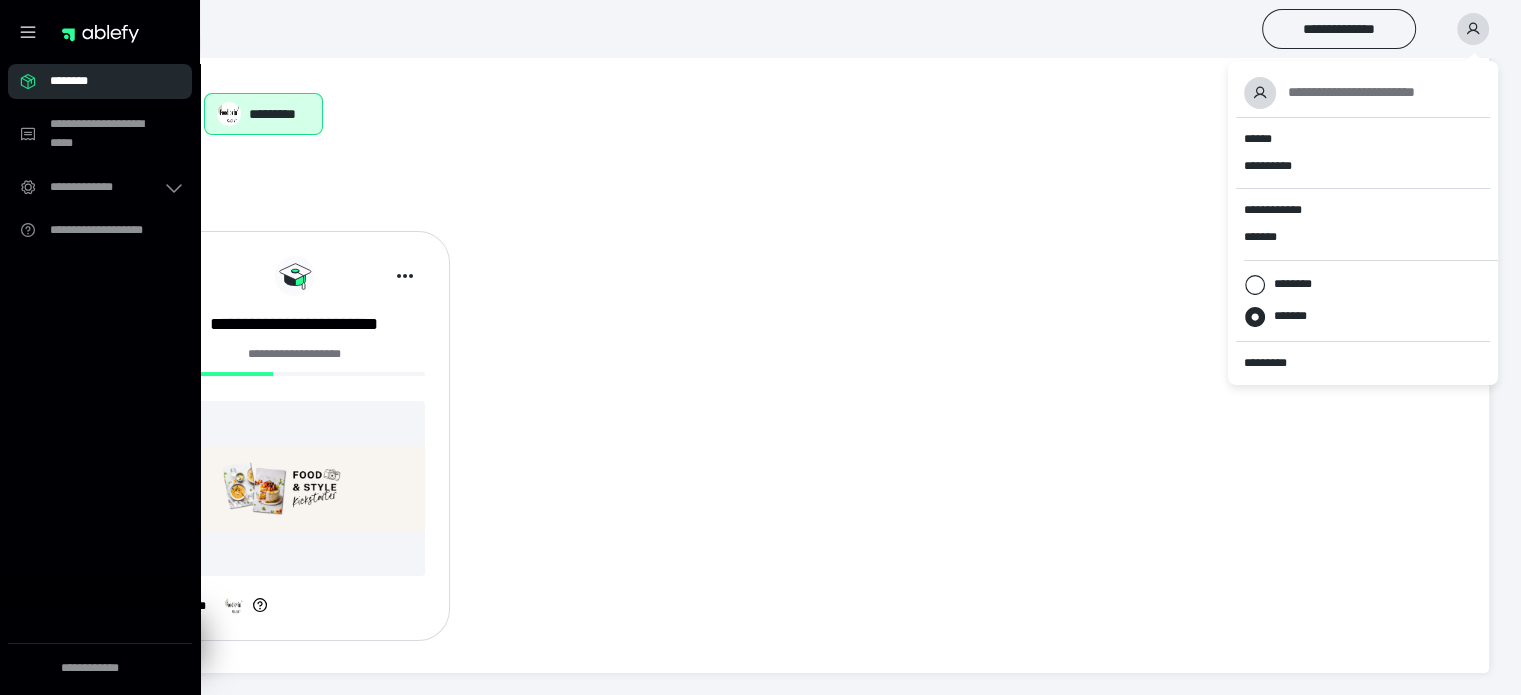 click on "**********" at bounding box center (100, 156) 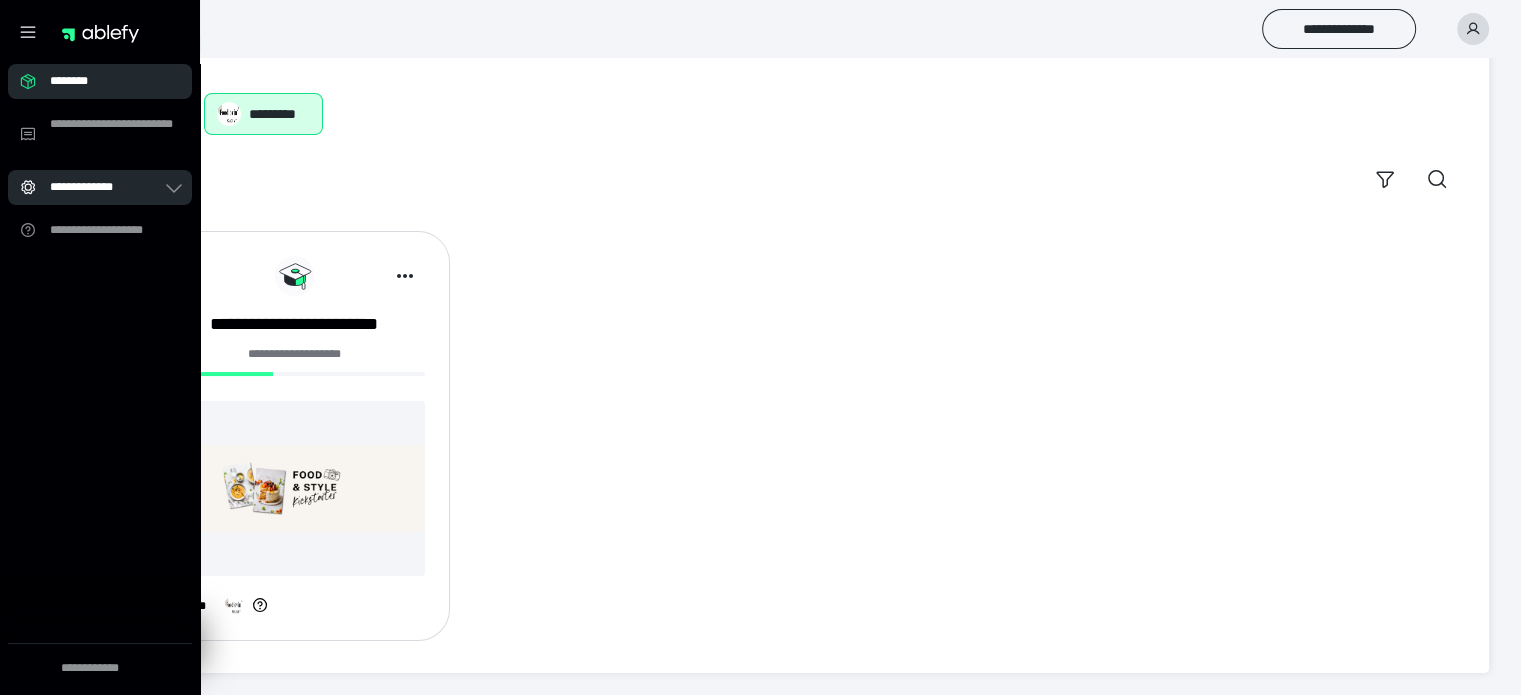 click on "**********" at bounding box center [106, 187] 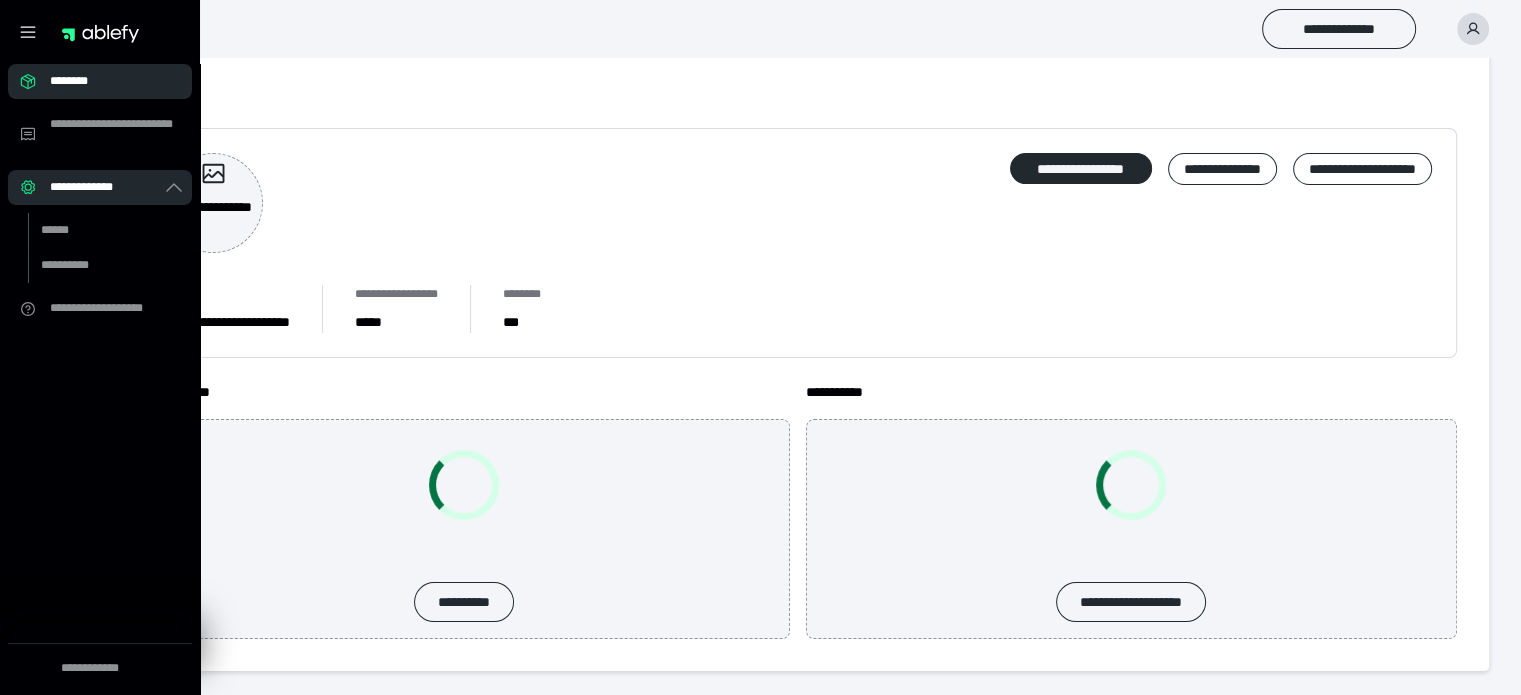 scroll, scrollTop: 0, scrollLeft: 0, axis: both 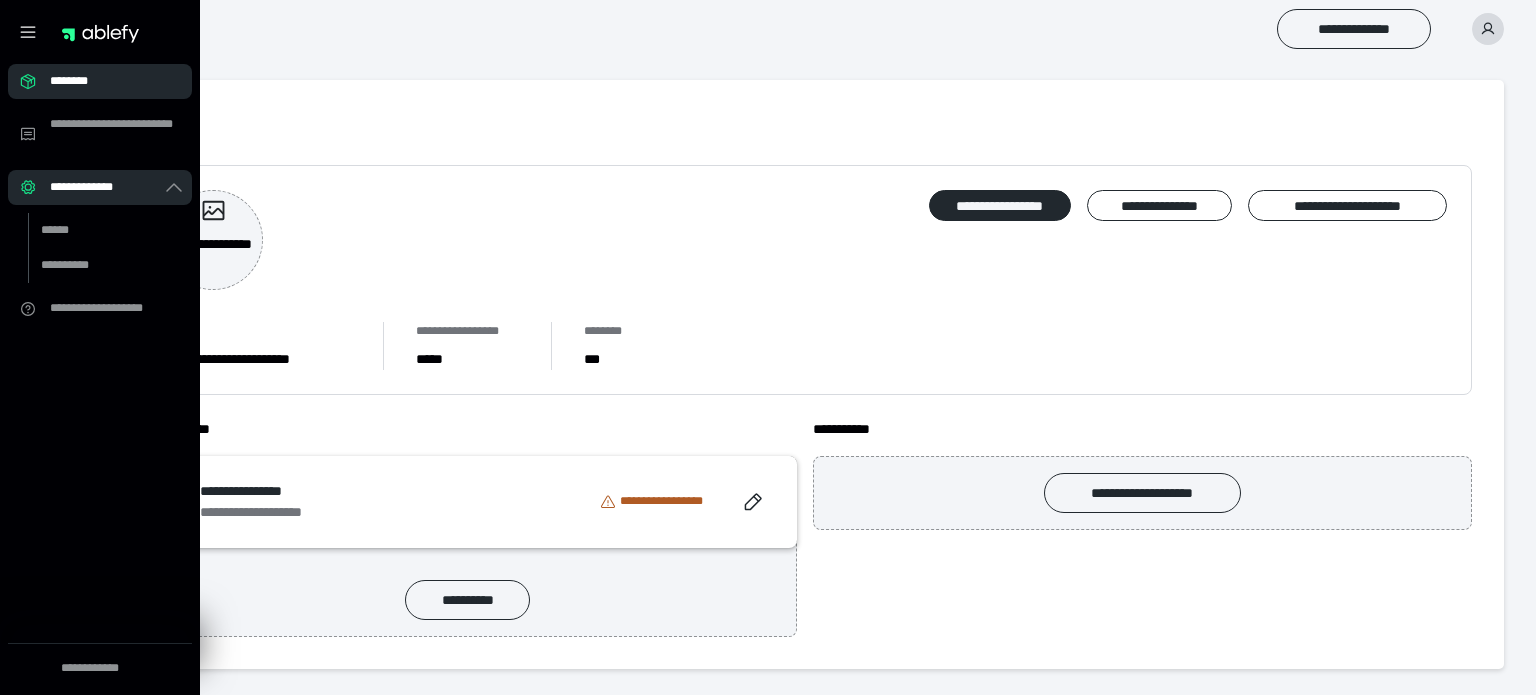 click on "**********" at bounding box center [106, 187] 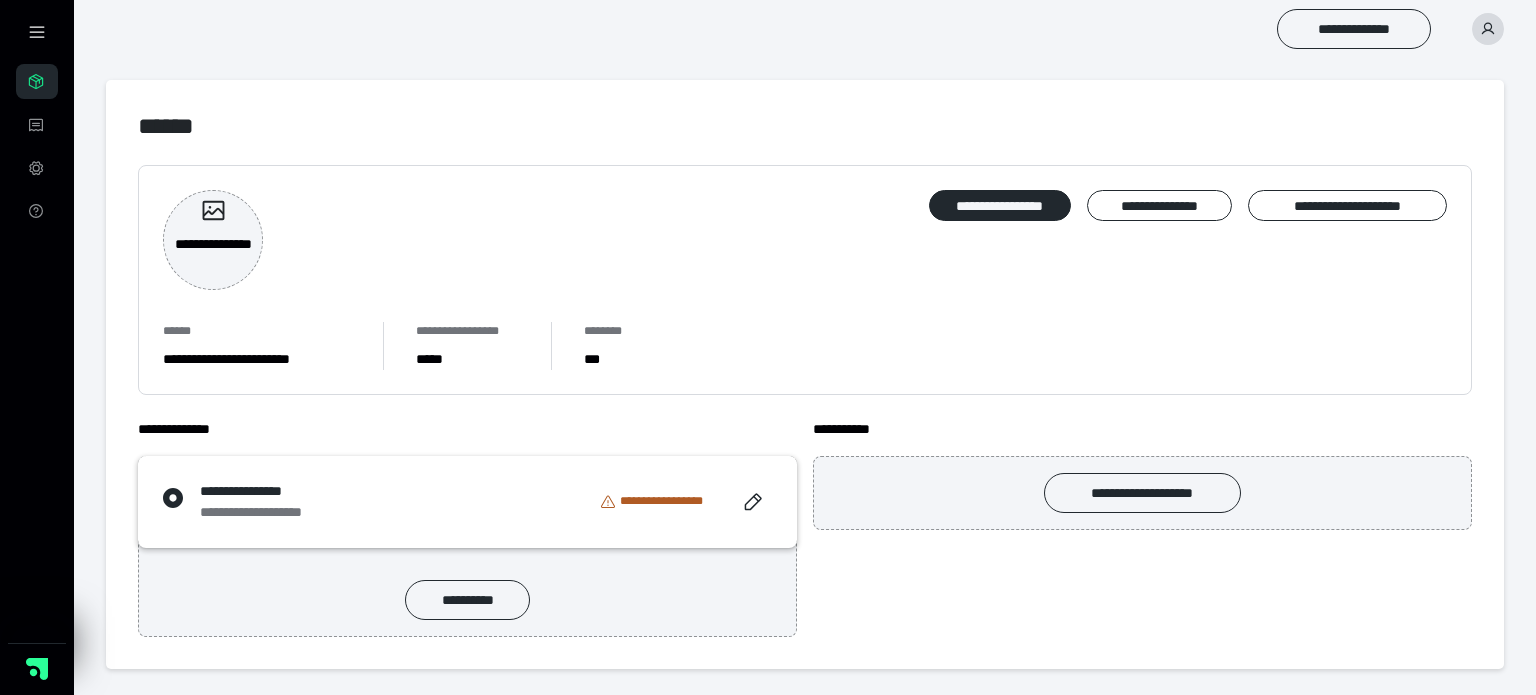click 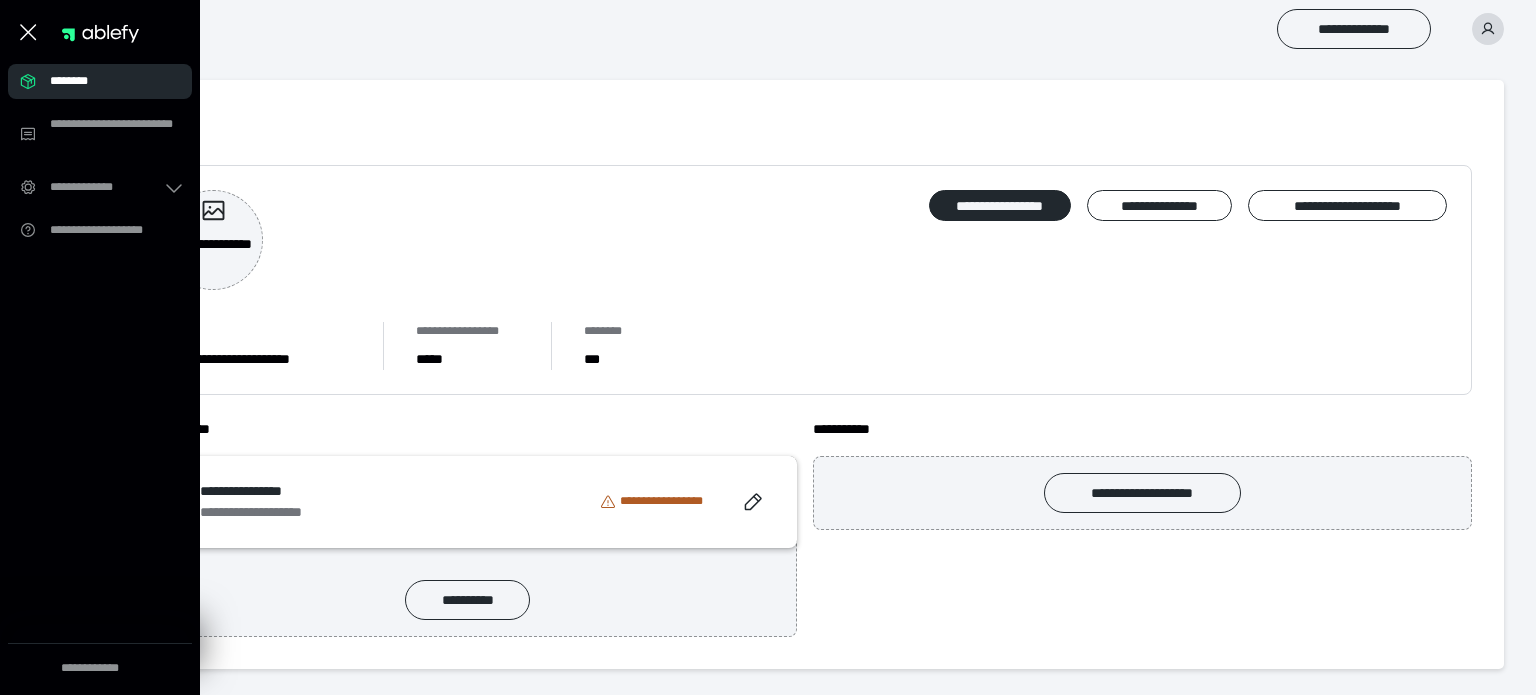 click on "**********" at bounding box center (805, 374) 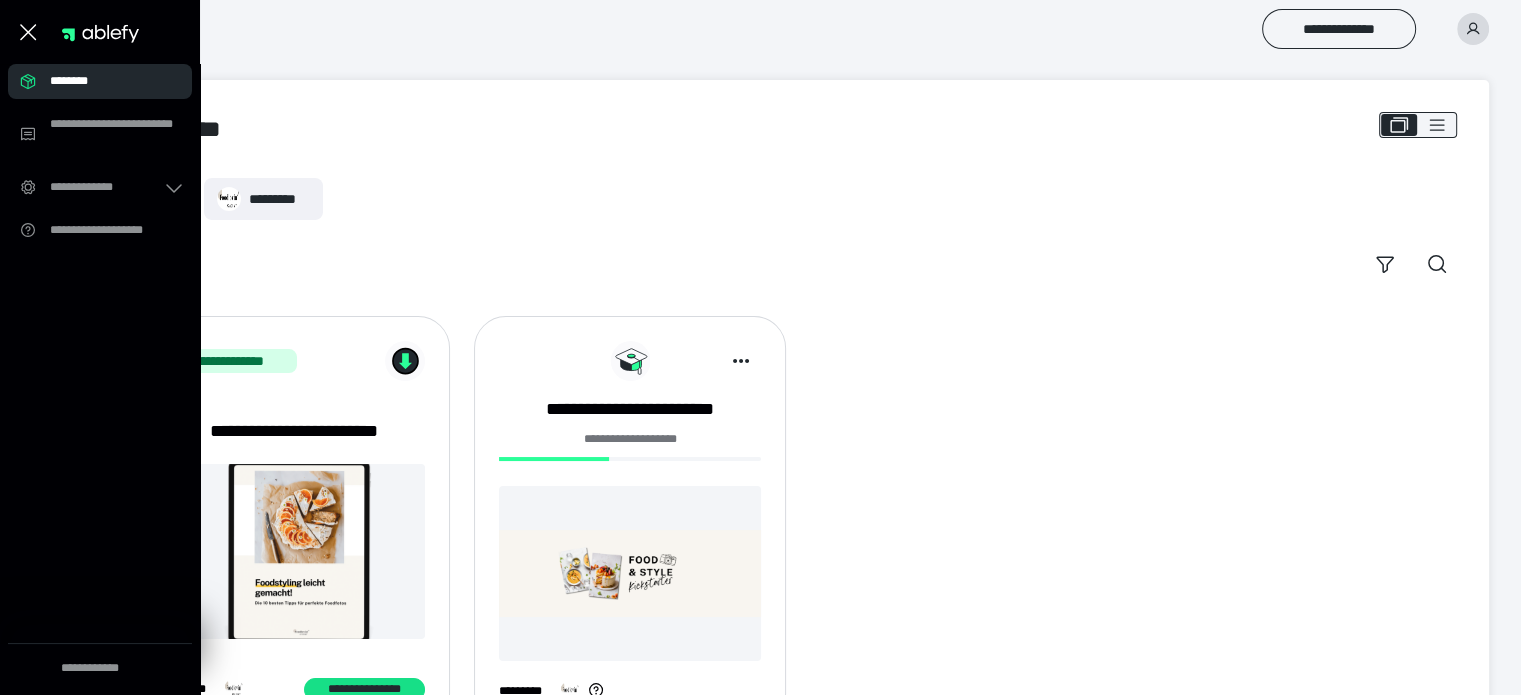 click on "**********" at bounding box center [630, 439] 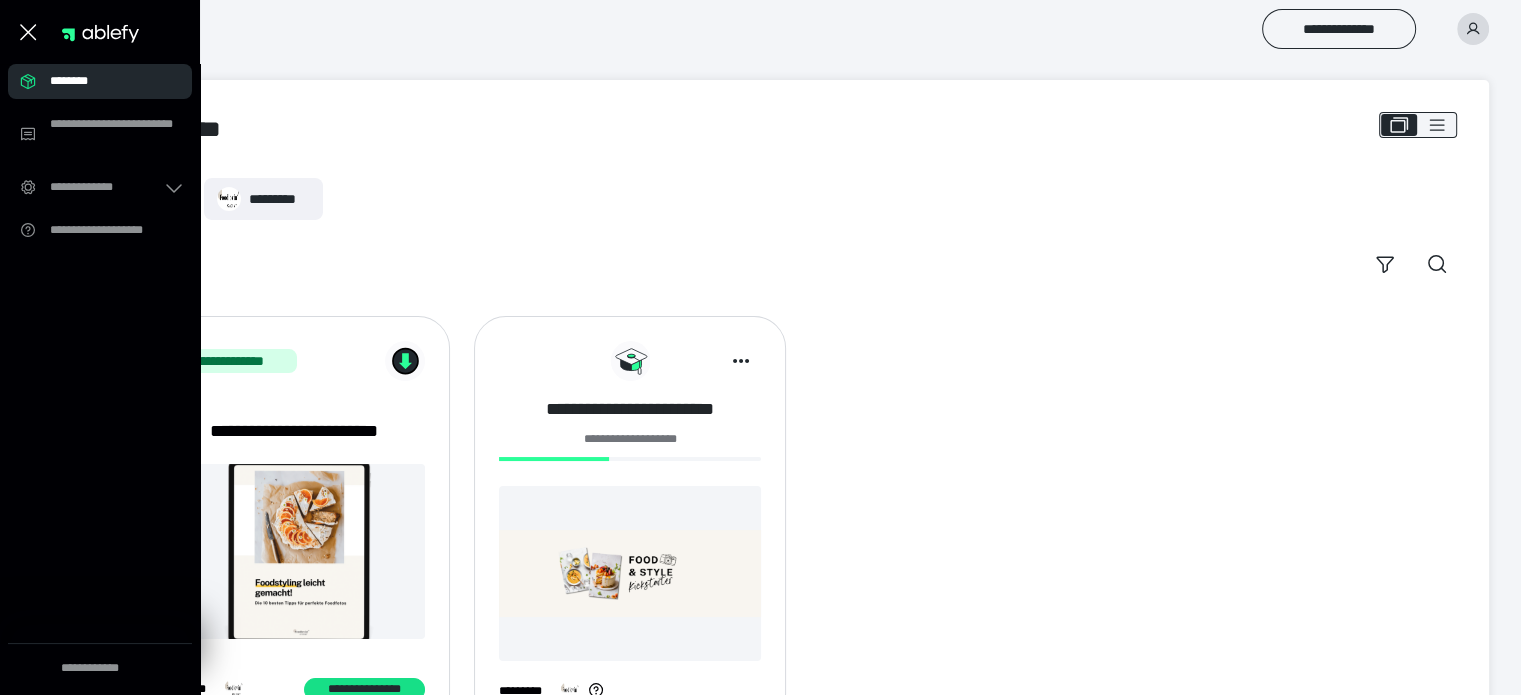 click on "**********" at bounding box center [630, 409] 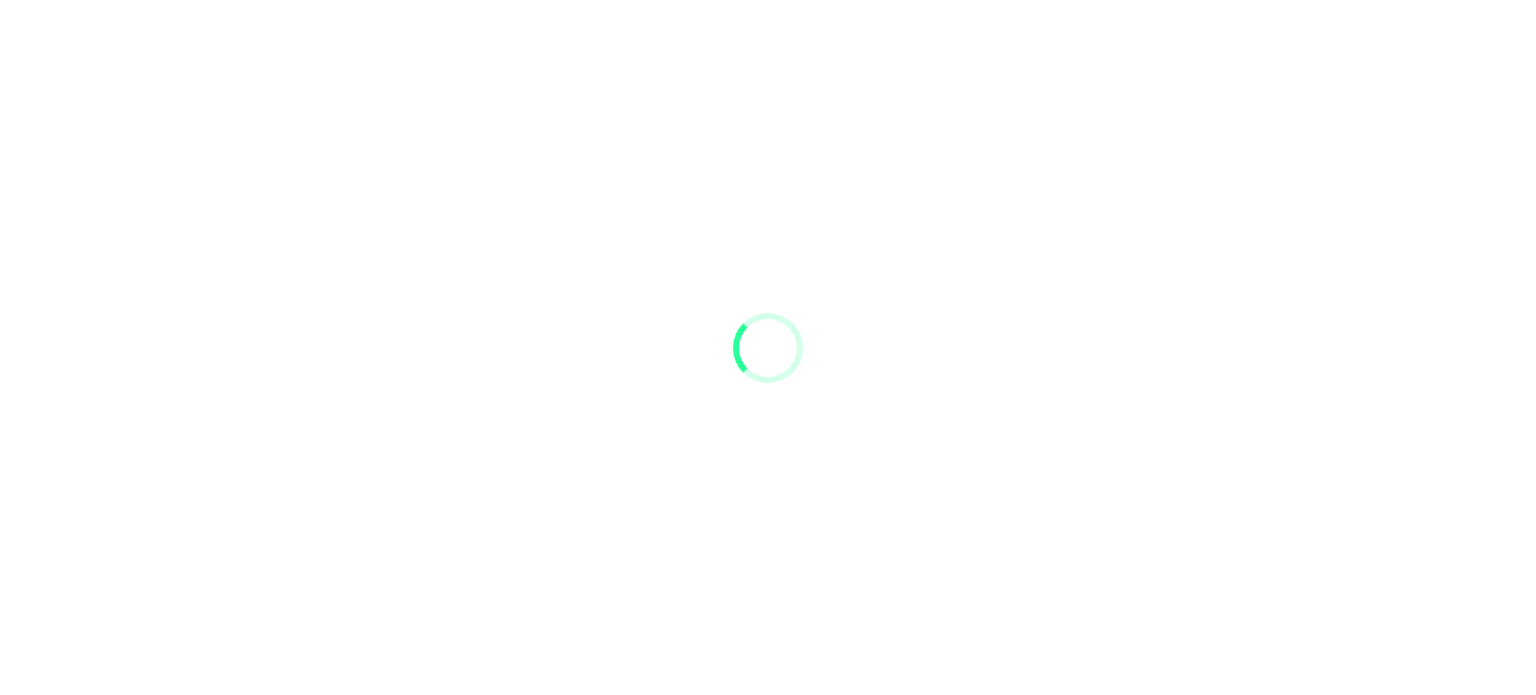 scroll, scrollTop: 0, scrollLeft: 0, axis: both 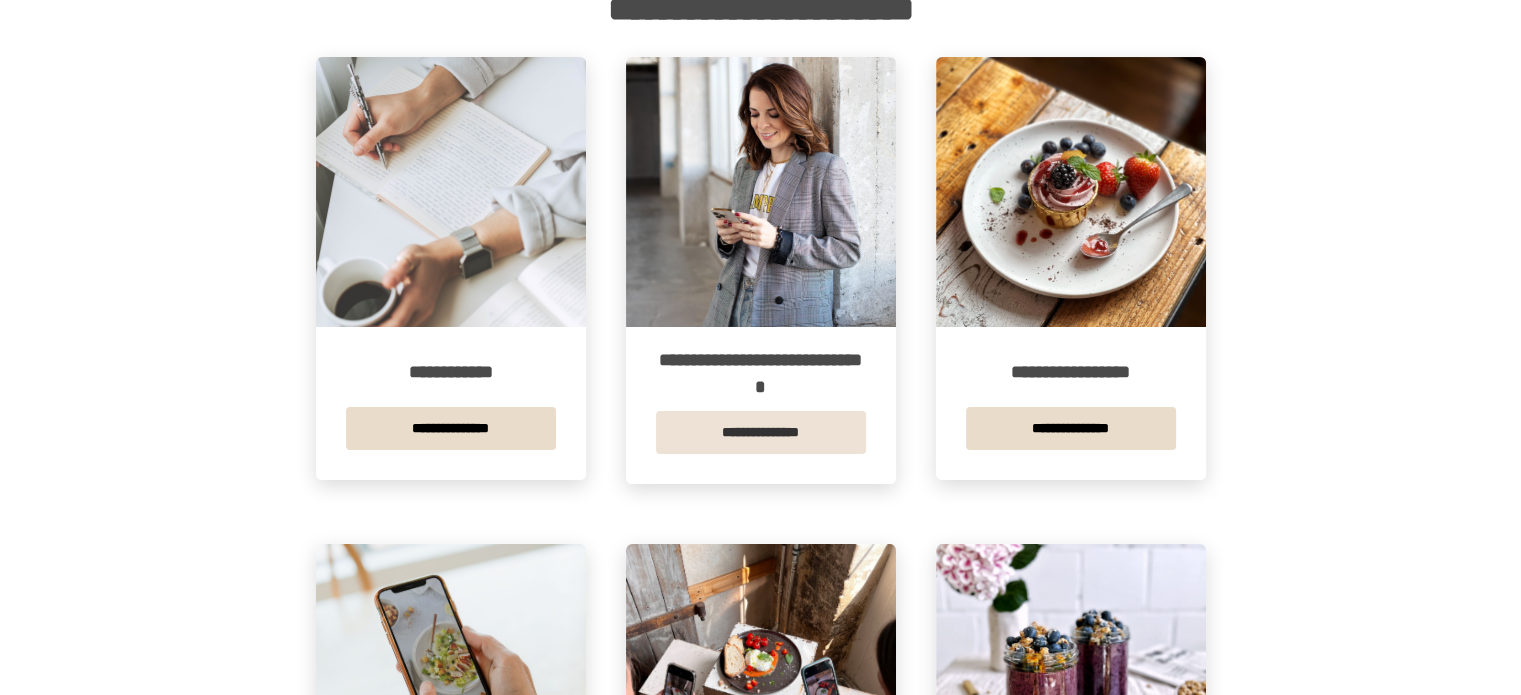 click on "**********" at bounding box center [761, 432] 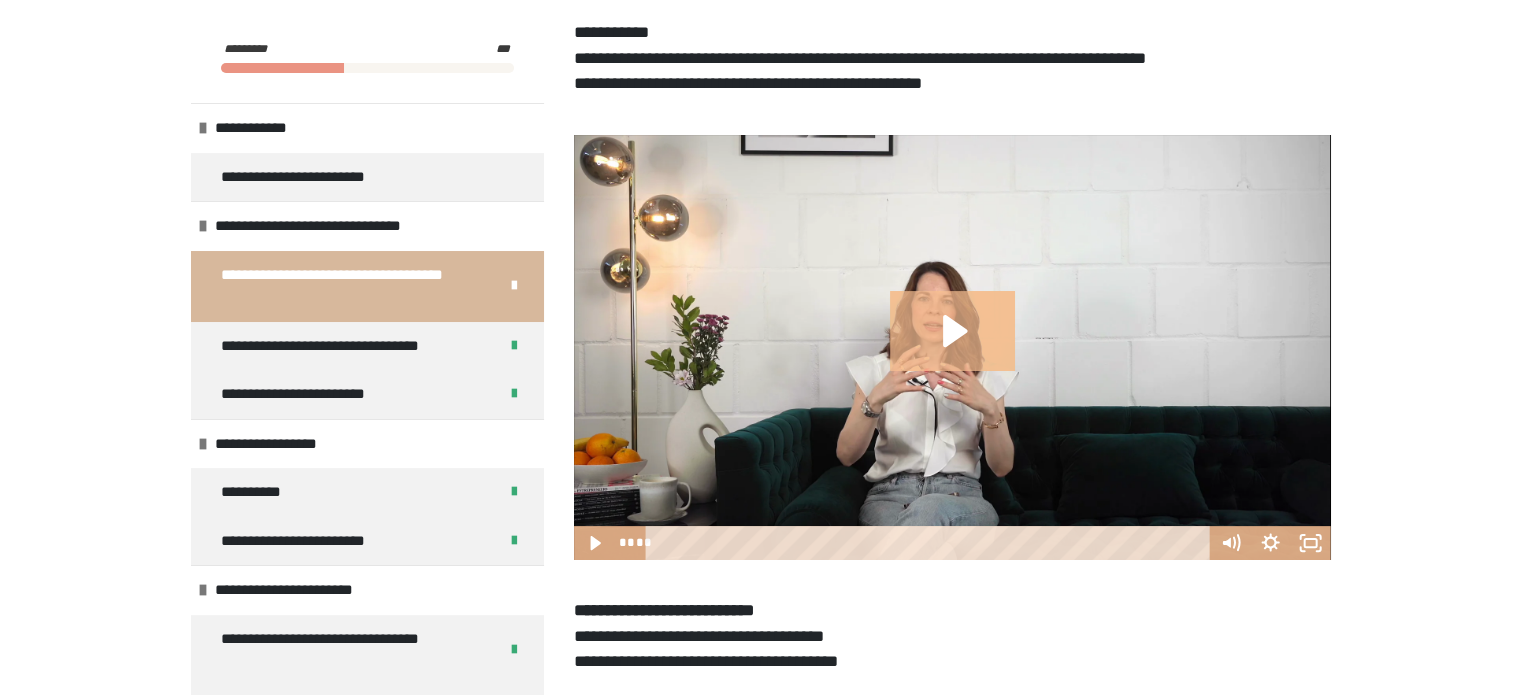 scroll, scrollTop: 391, scrollLeft: 0, axis: vertical 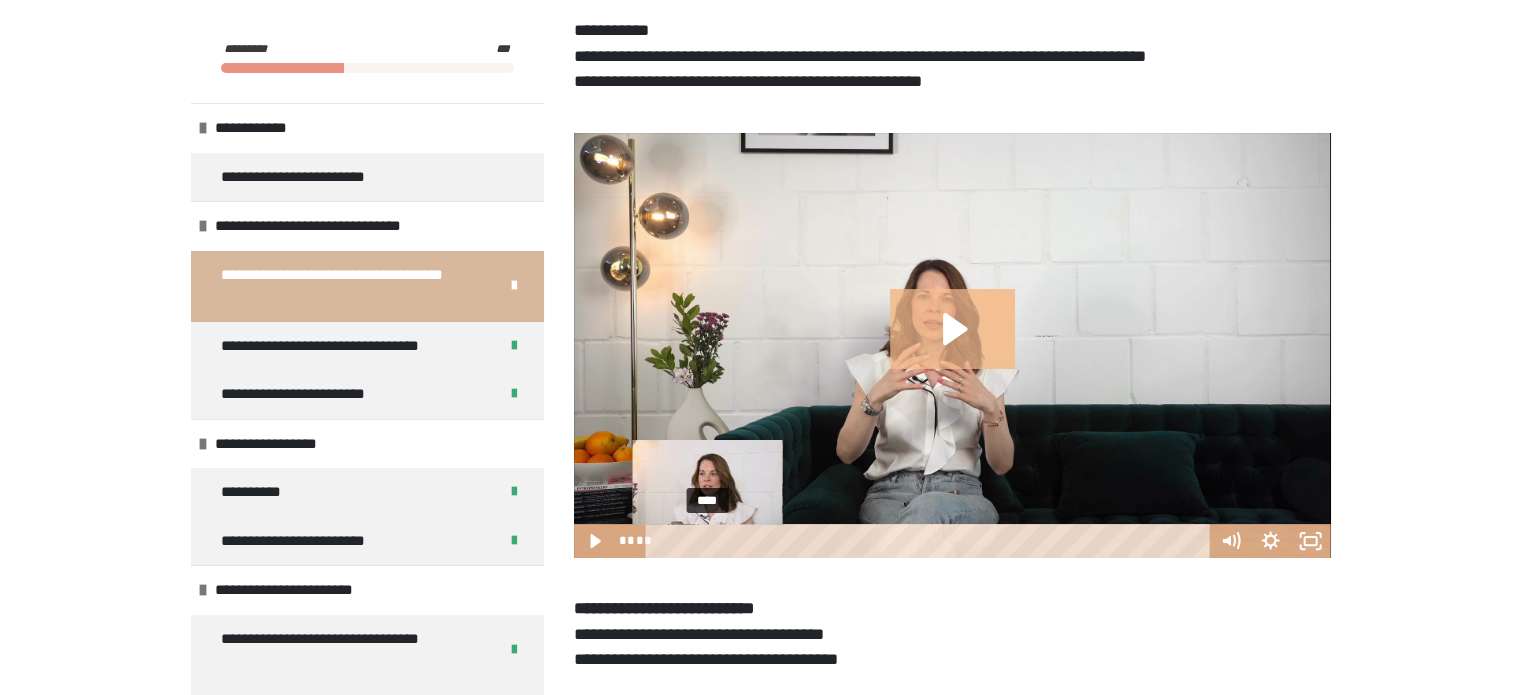 click on "****" at bounding box center (930, 541) 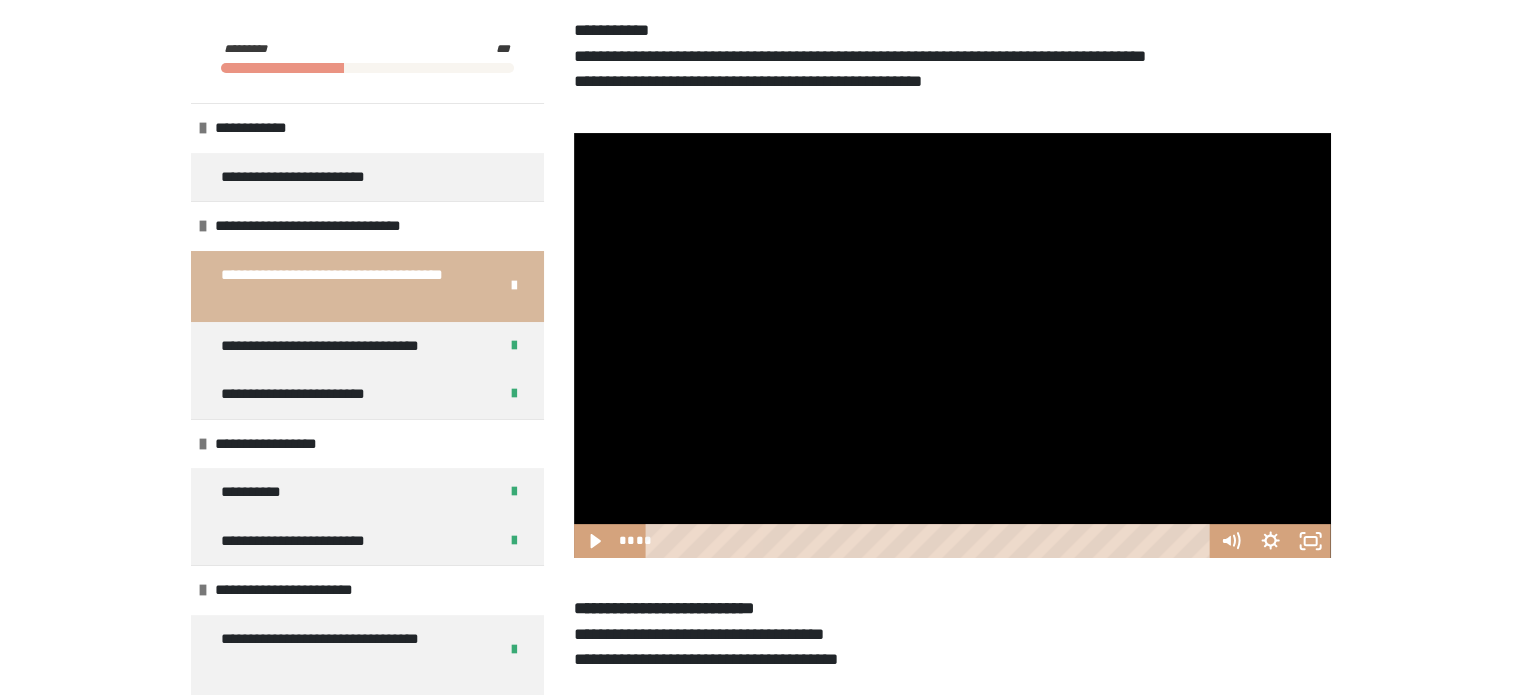 click at bounding box center [952, 346] 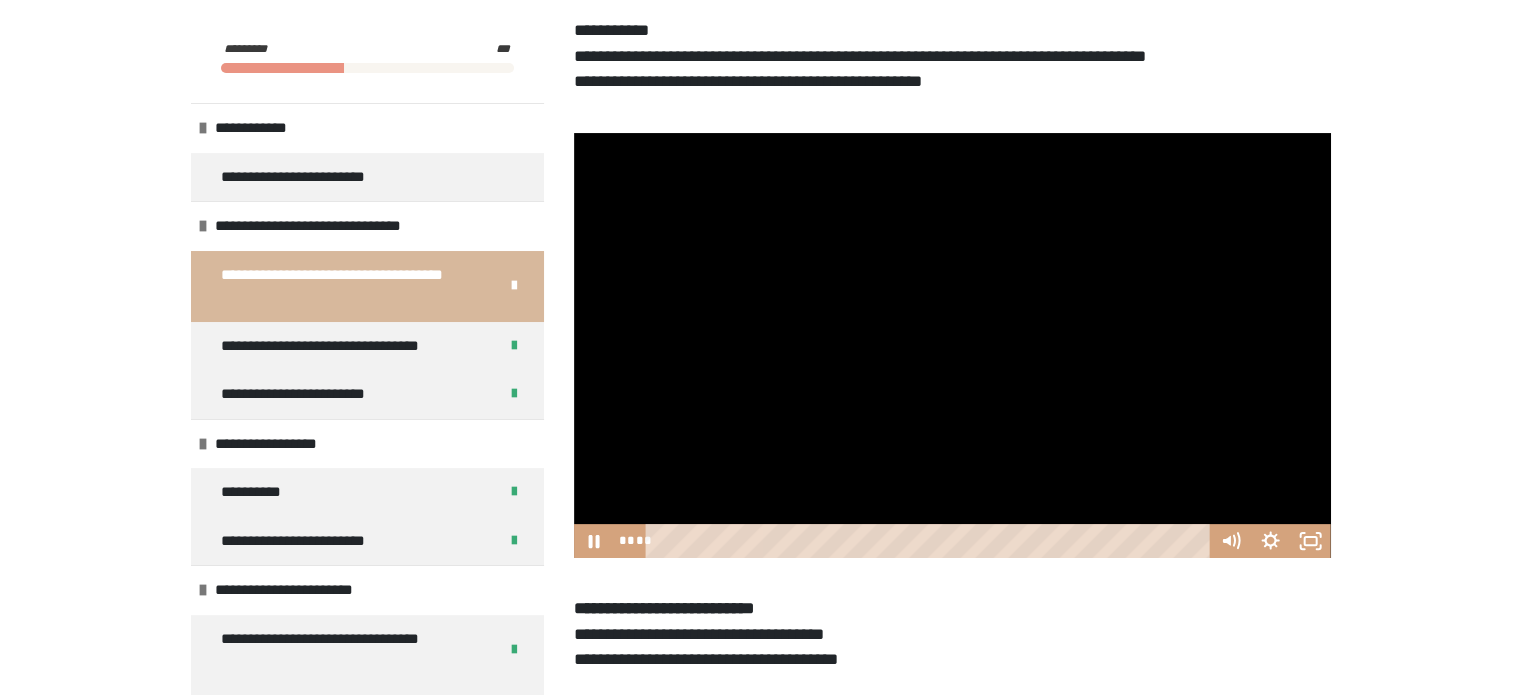 click at bounding box center [952, 346] 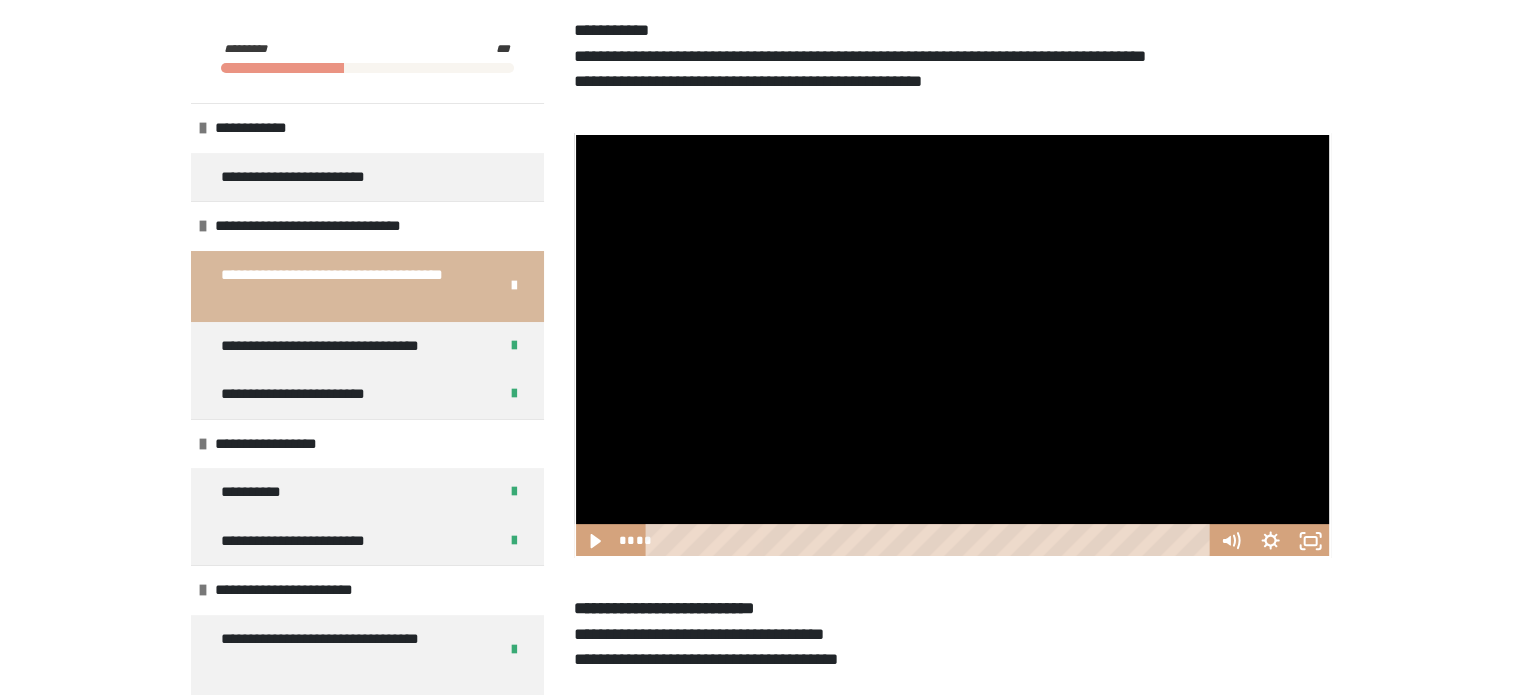 click at bounding box center [952, 346] 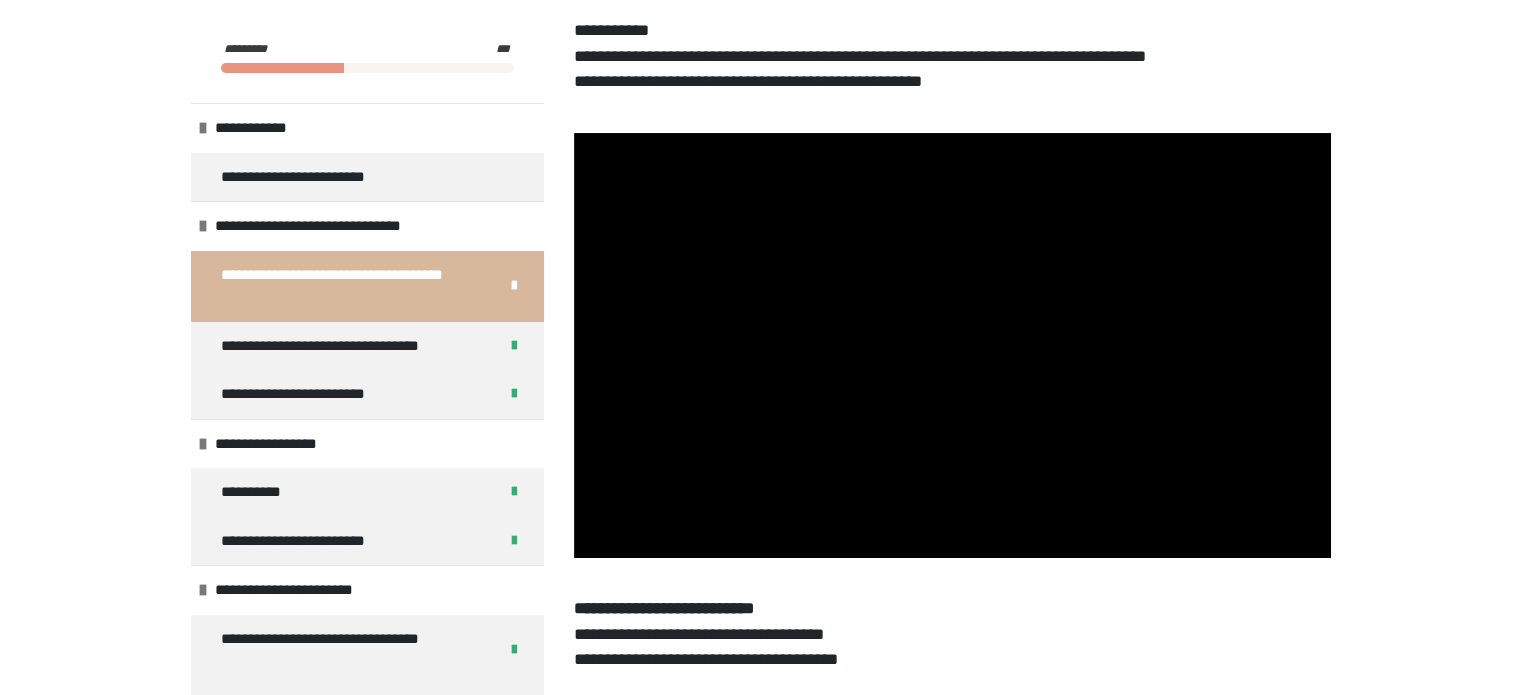 type 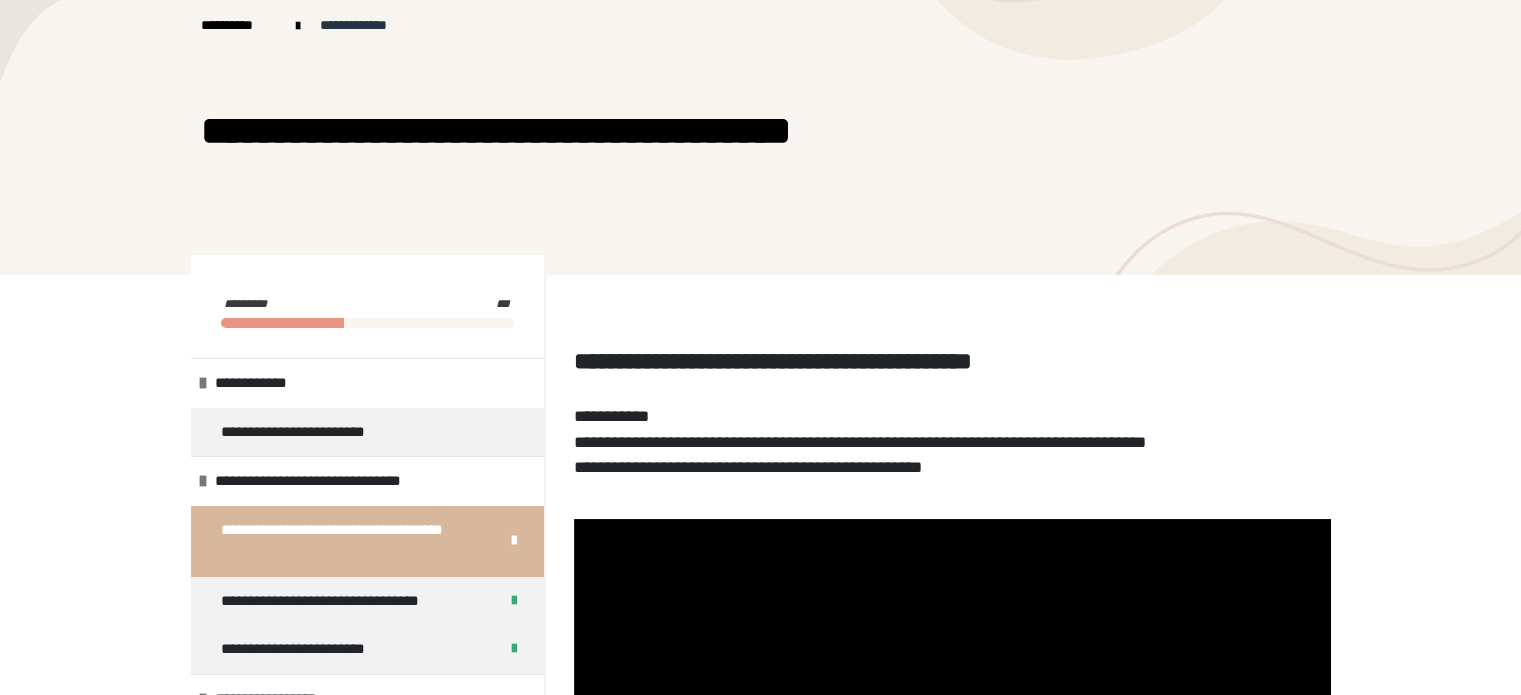 scroll, scrollTop: 0, scrollLeft: 0, axis: both 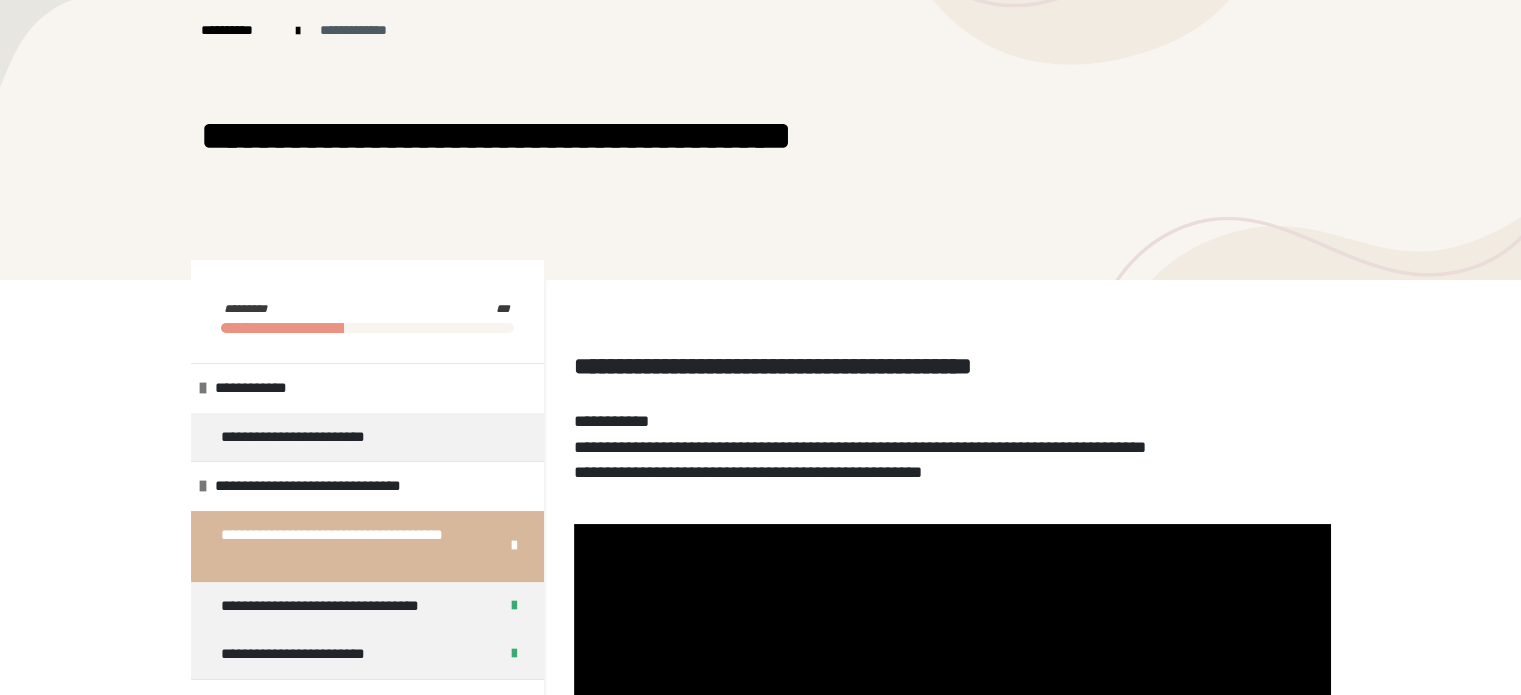 click on "**********" at bounding box center (365, 30) 